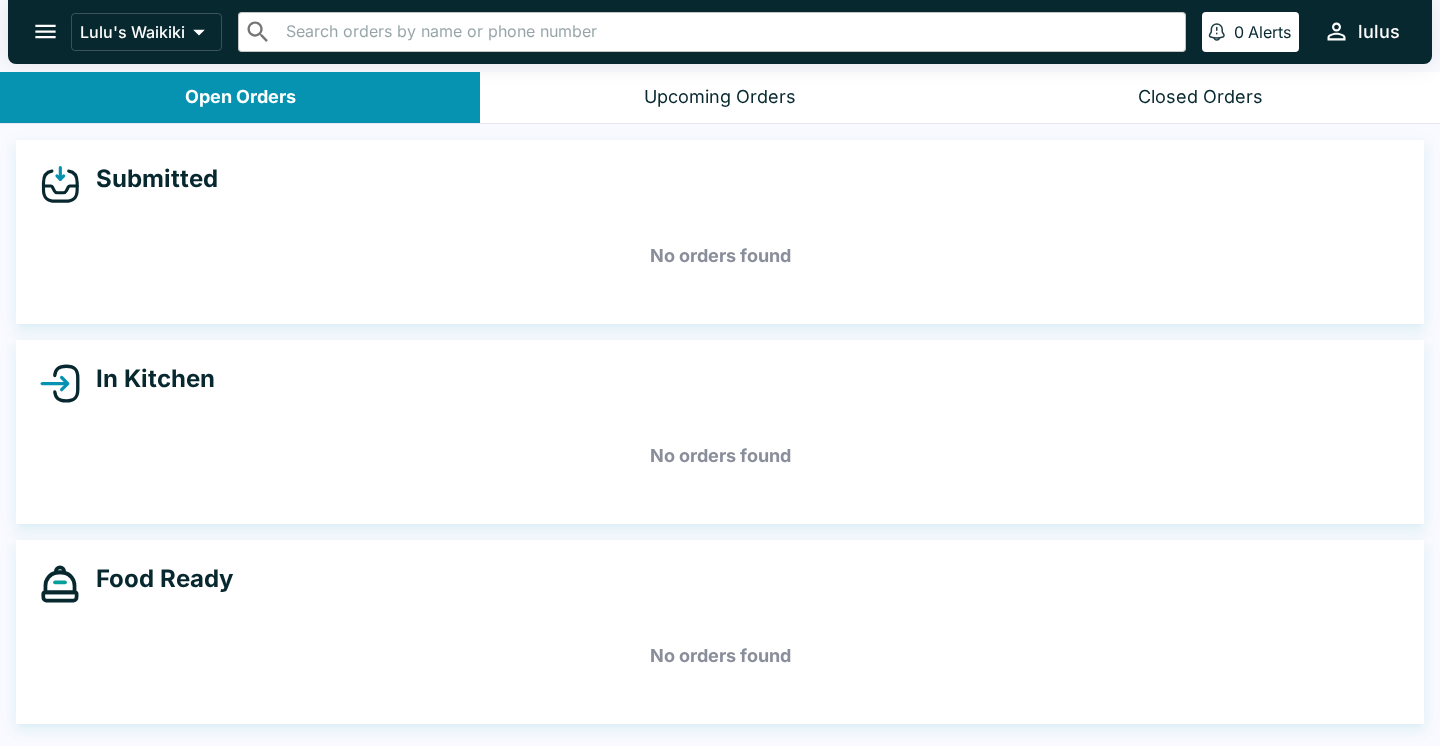 scroll, scrollTop: 0, scrollLeft: 0, axis: both 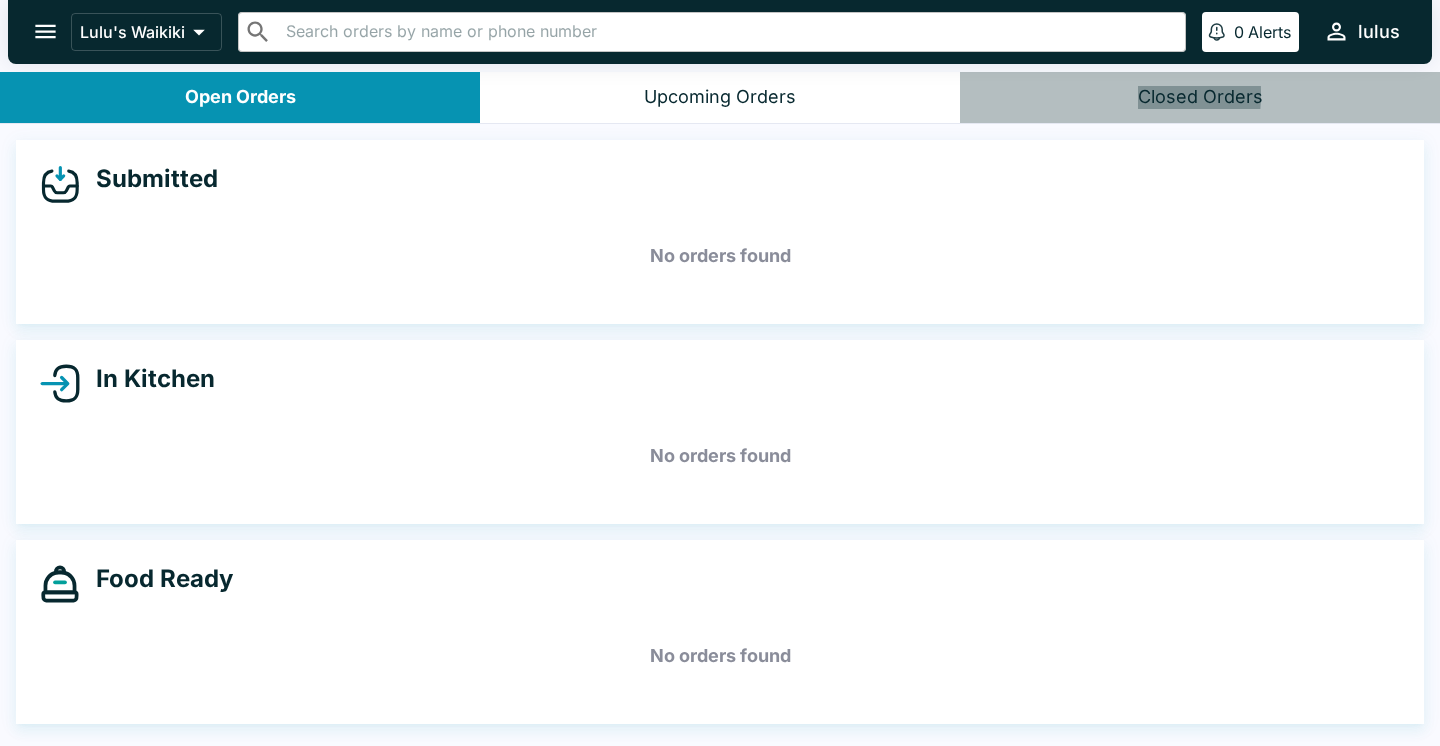 click on "Closed Orders" at bounding box center (1200, 97) 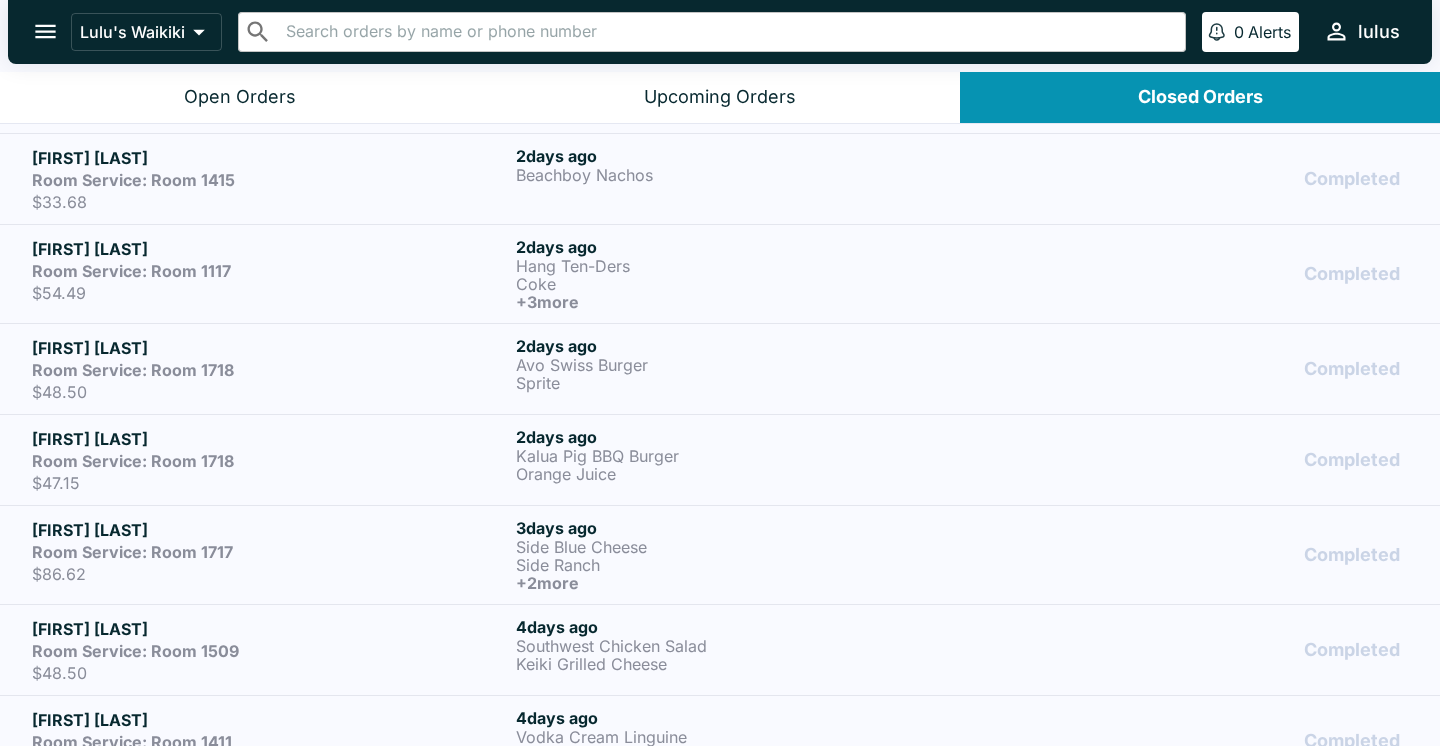 scroll, scrollTop: 1177, scrollLeft: 0, axis: vertical 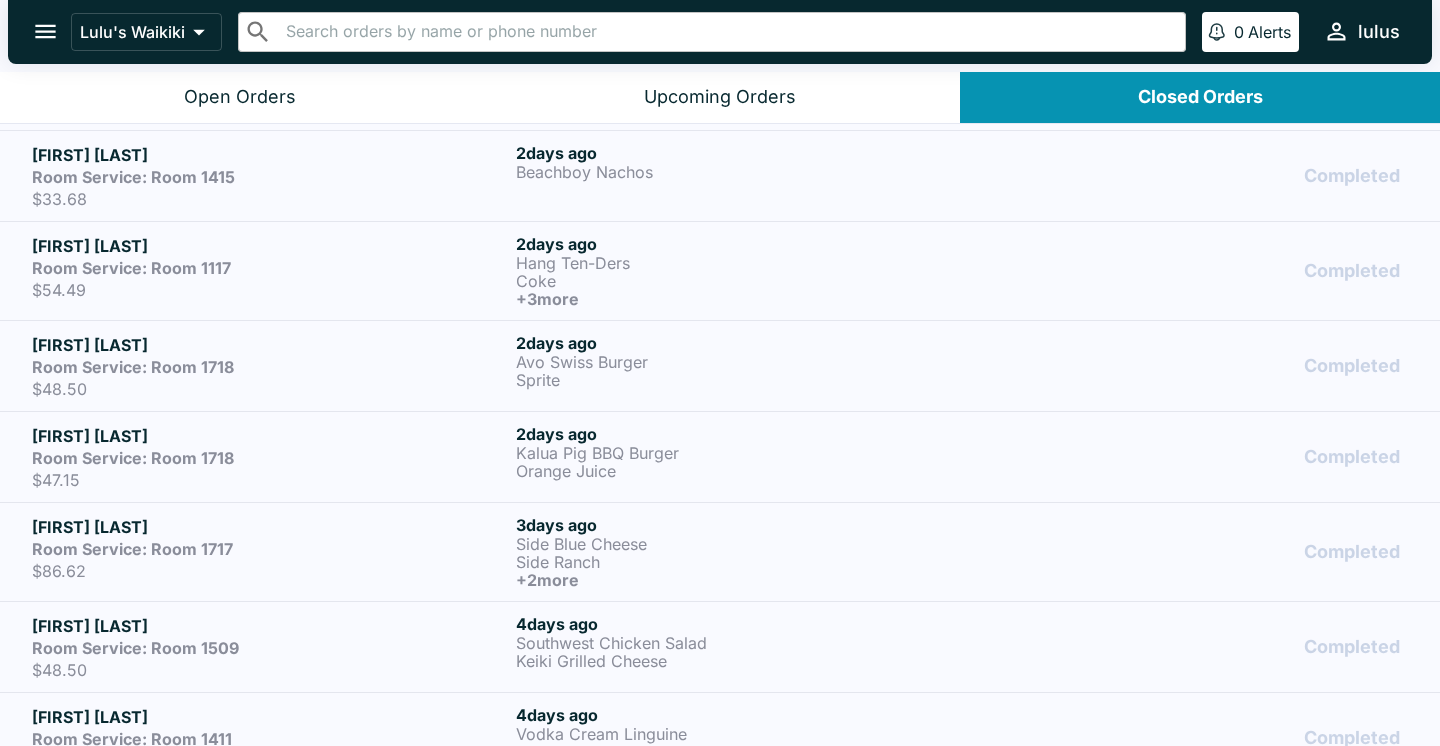 click on "[FIRST] [LAST] Room Service: Room 1117 $54.49 2  days ago Hang Ten-Ders Coke + 3  more Completed" at bounding box center (720, 270) 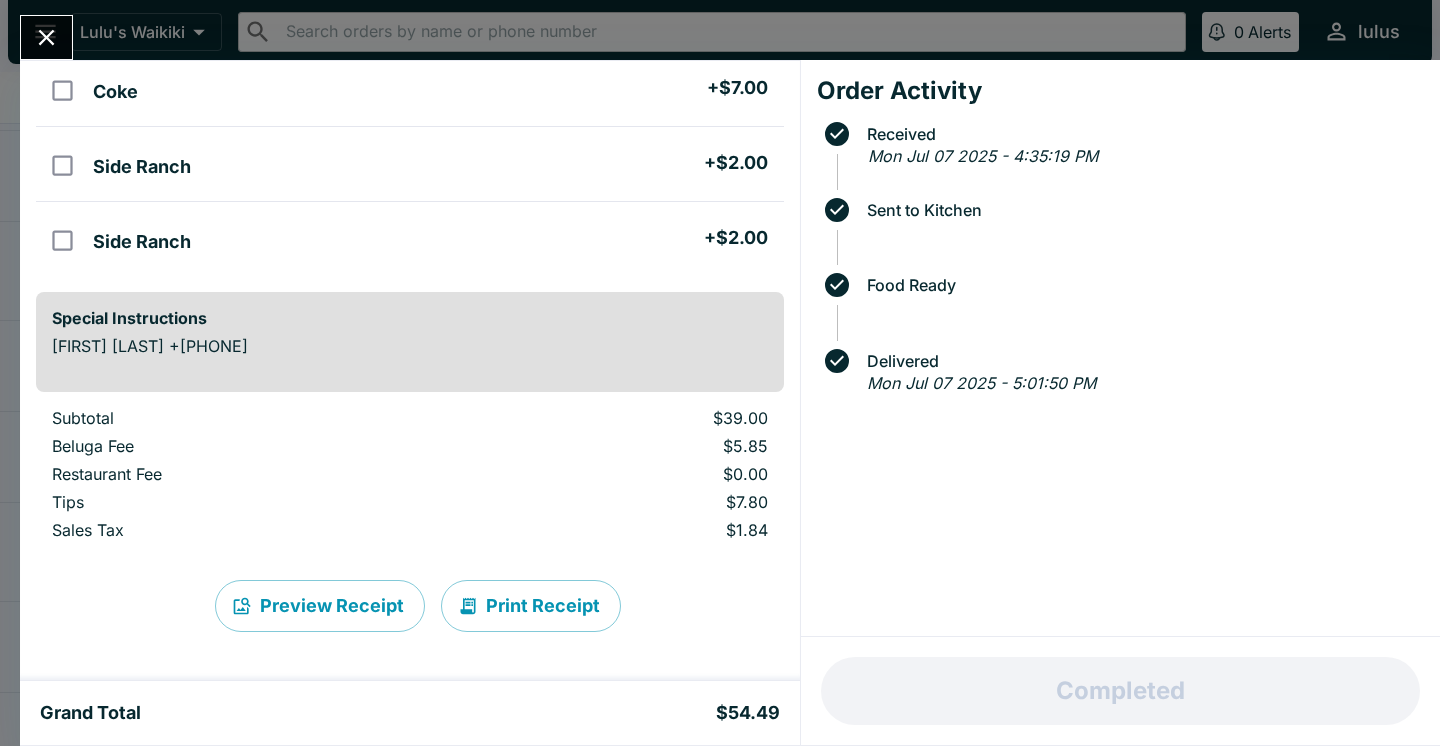 scroll, scrollTop: 368, scrollLeft: 0, axis: vertical 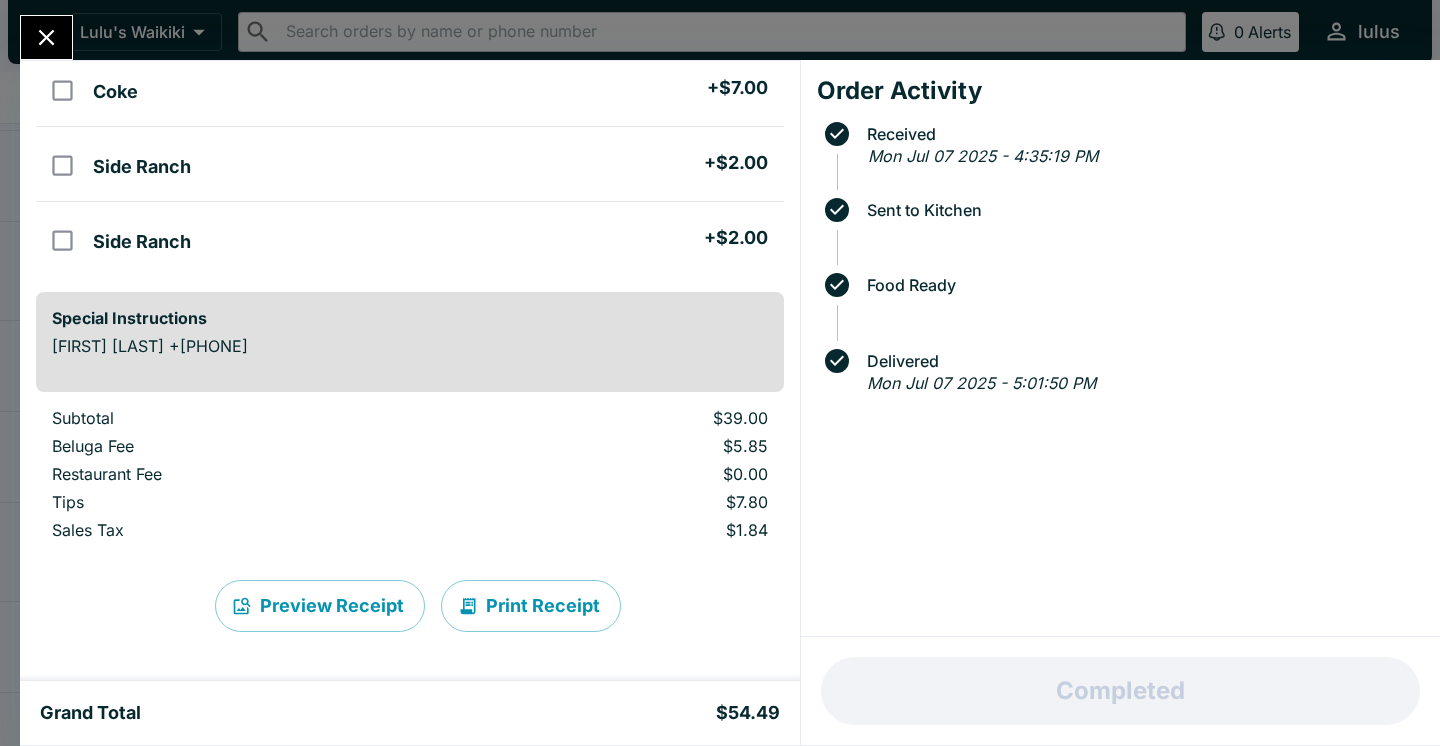click at bounding box center (46, 37) 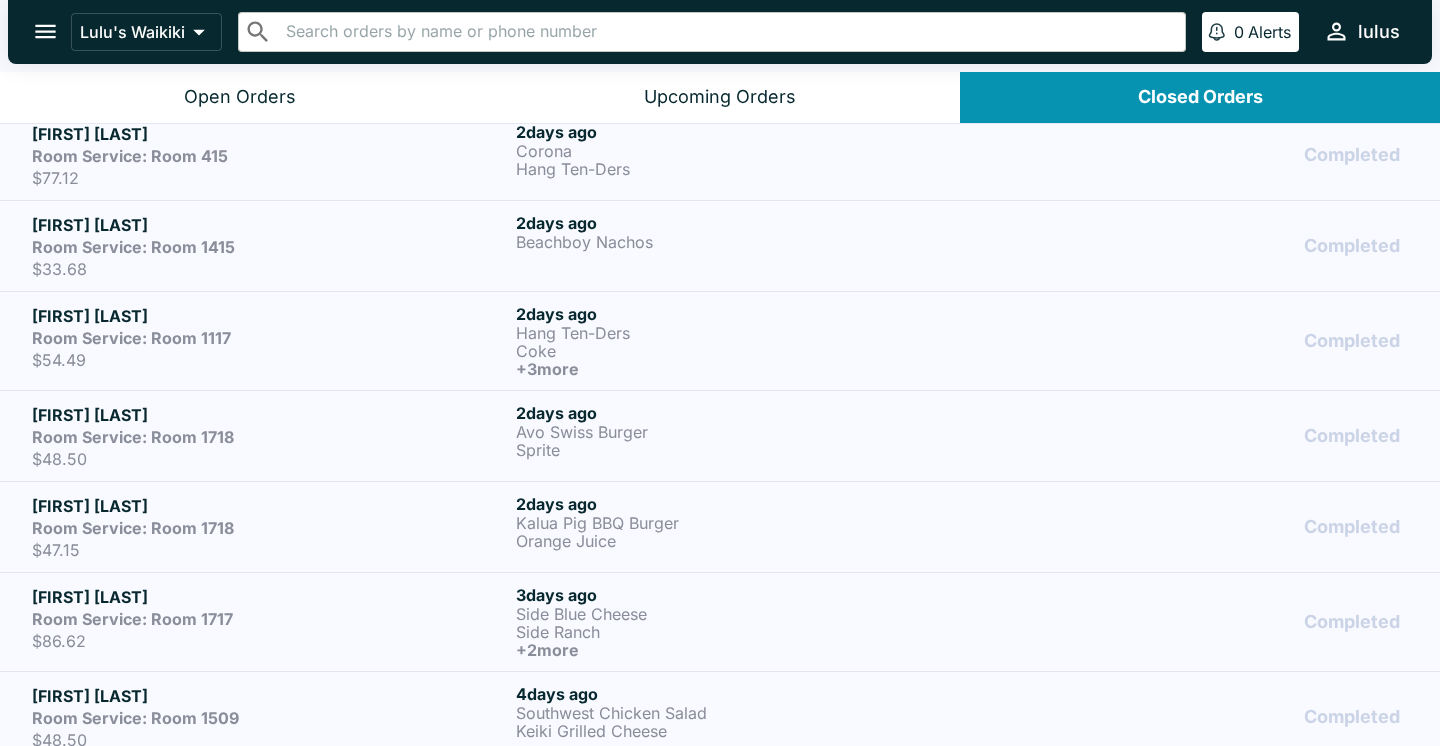 scroll, scrollTop: 1086, scrollLeft: 0, axis: vertical 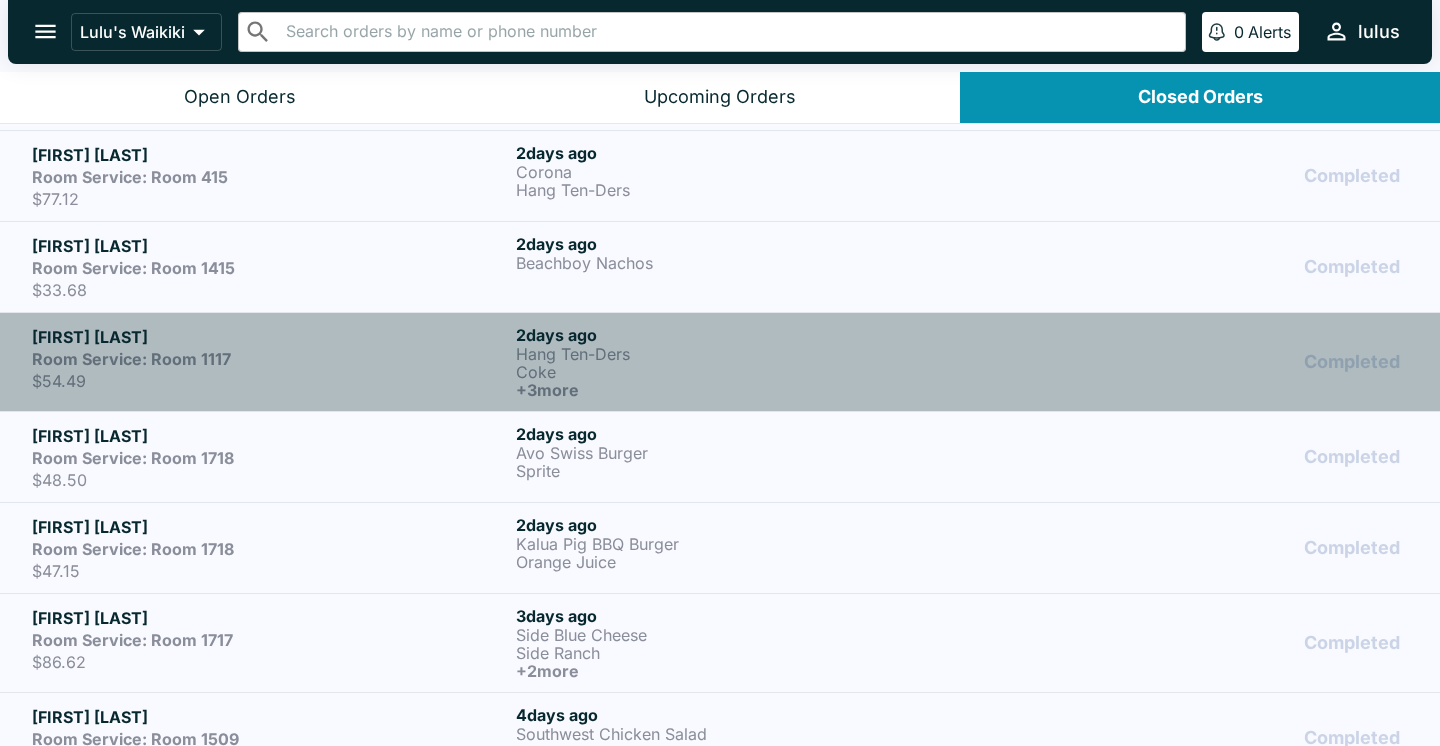 click on "$54.49" at bounding box center (270, 381) 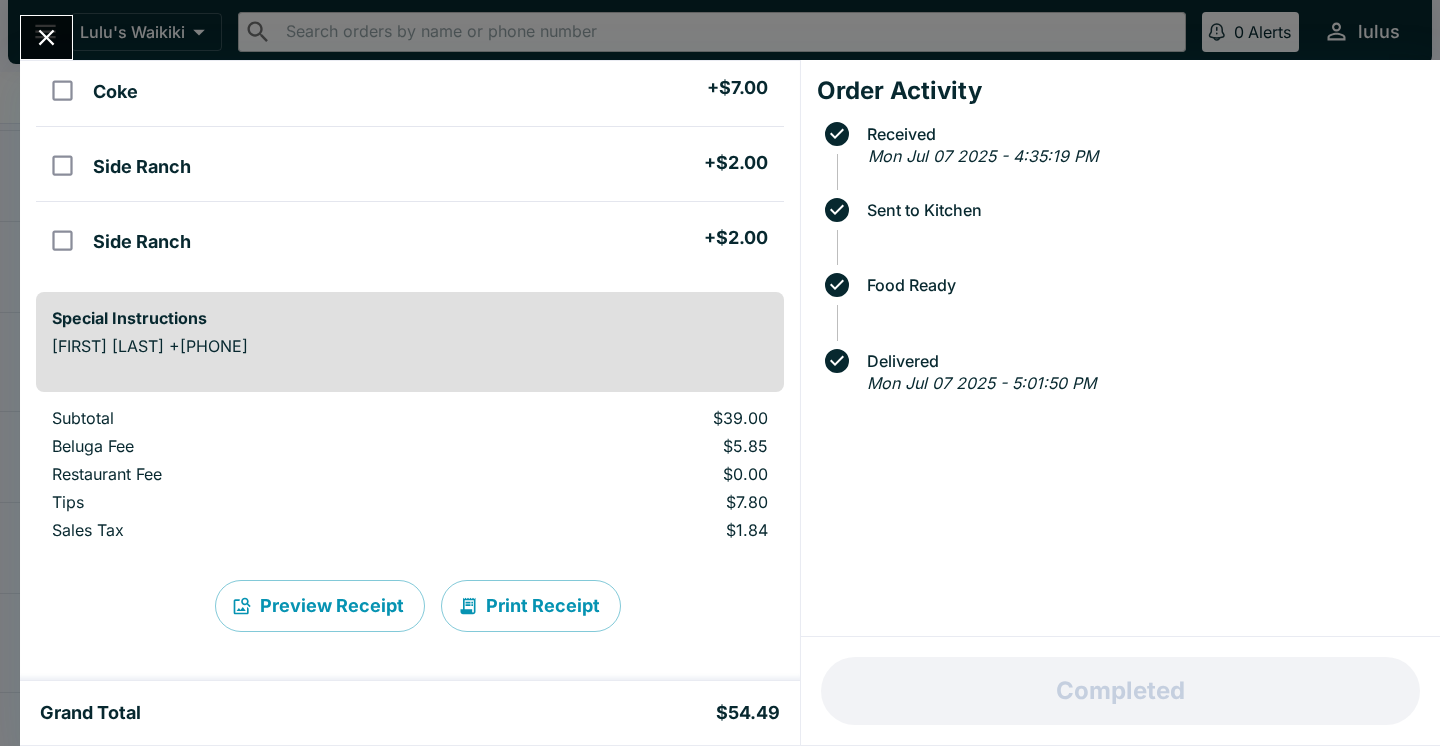 scroll, scrollTop: 368, scrollLeft: 0, axis: vertical 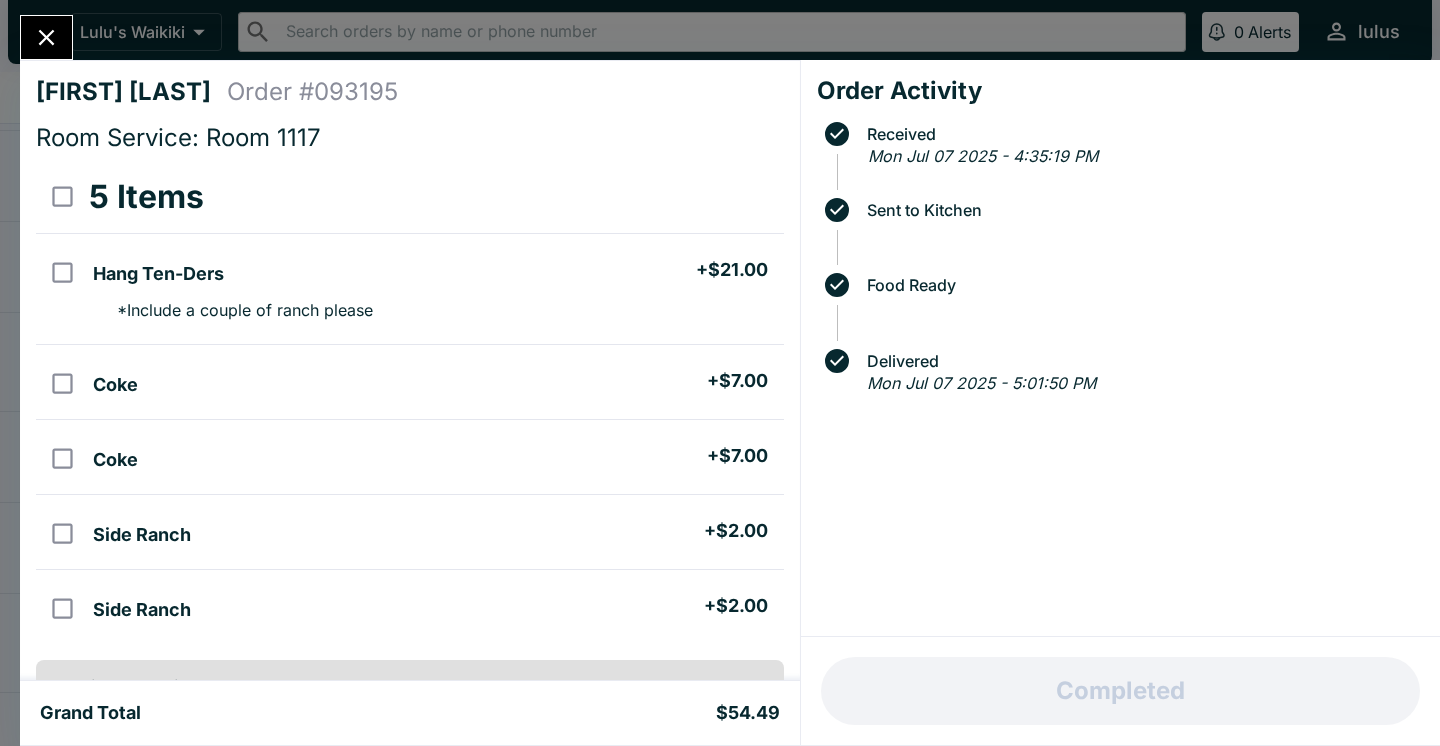 click at bounding box center [46, 37] 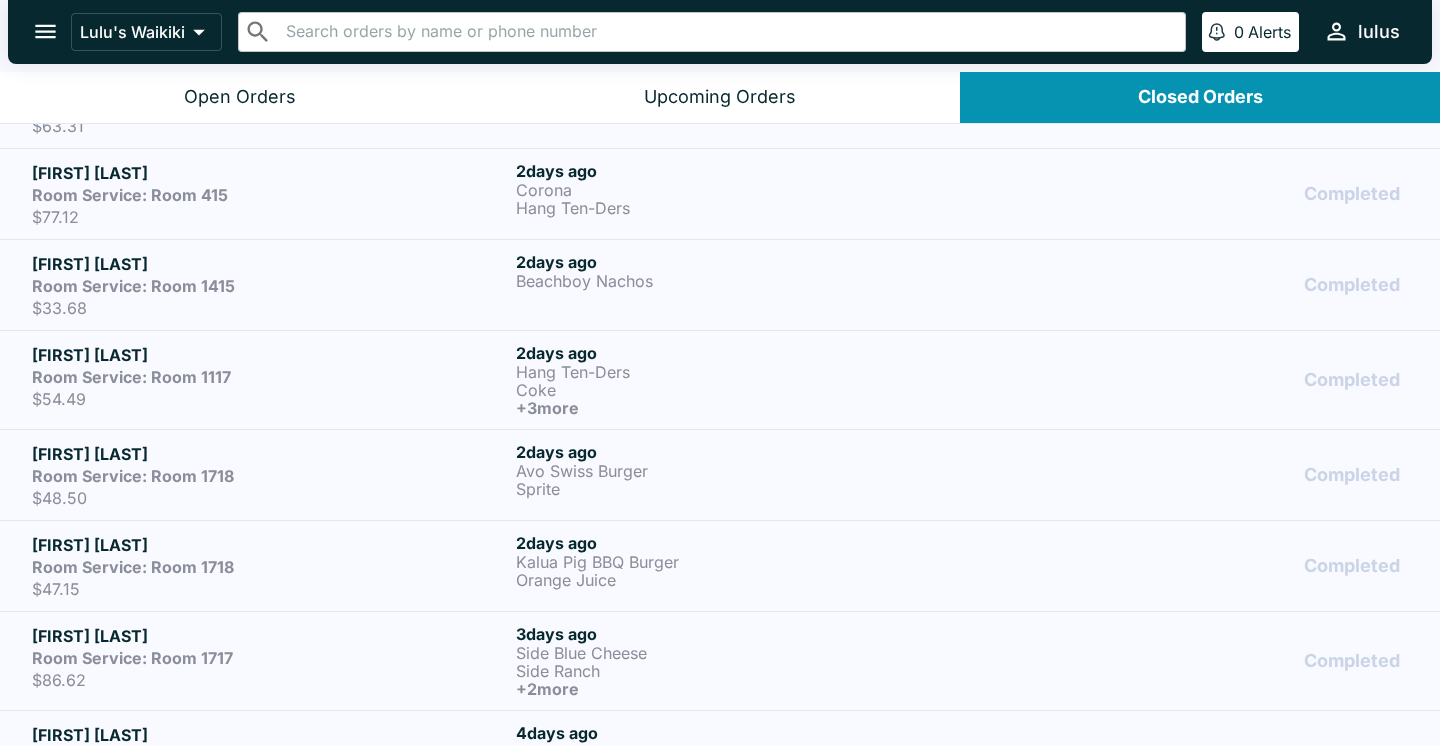 scroll, scrollTop: 1030, scrollLeft: 0, axis: vertical 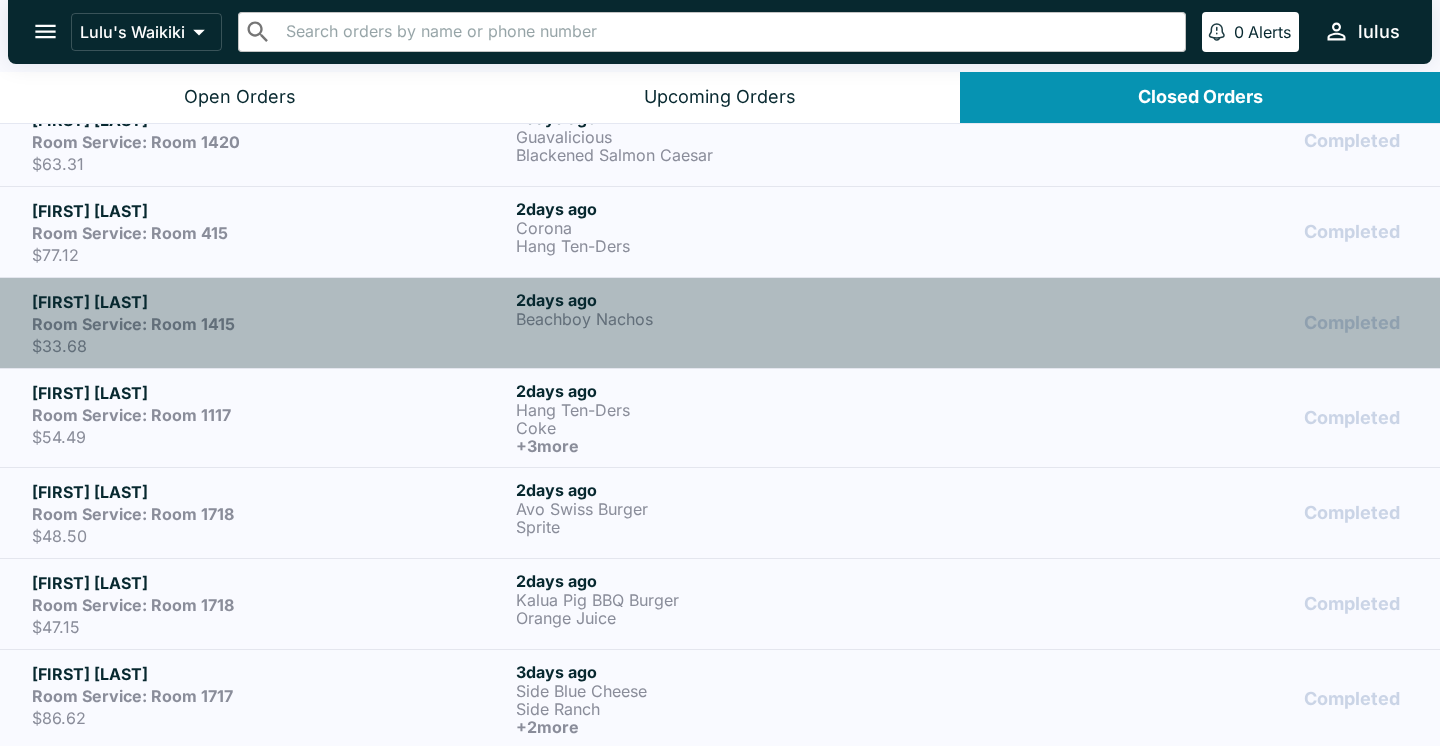 click on "Room Service: Room 1415" at bounding box center (270, 324) 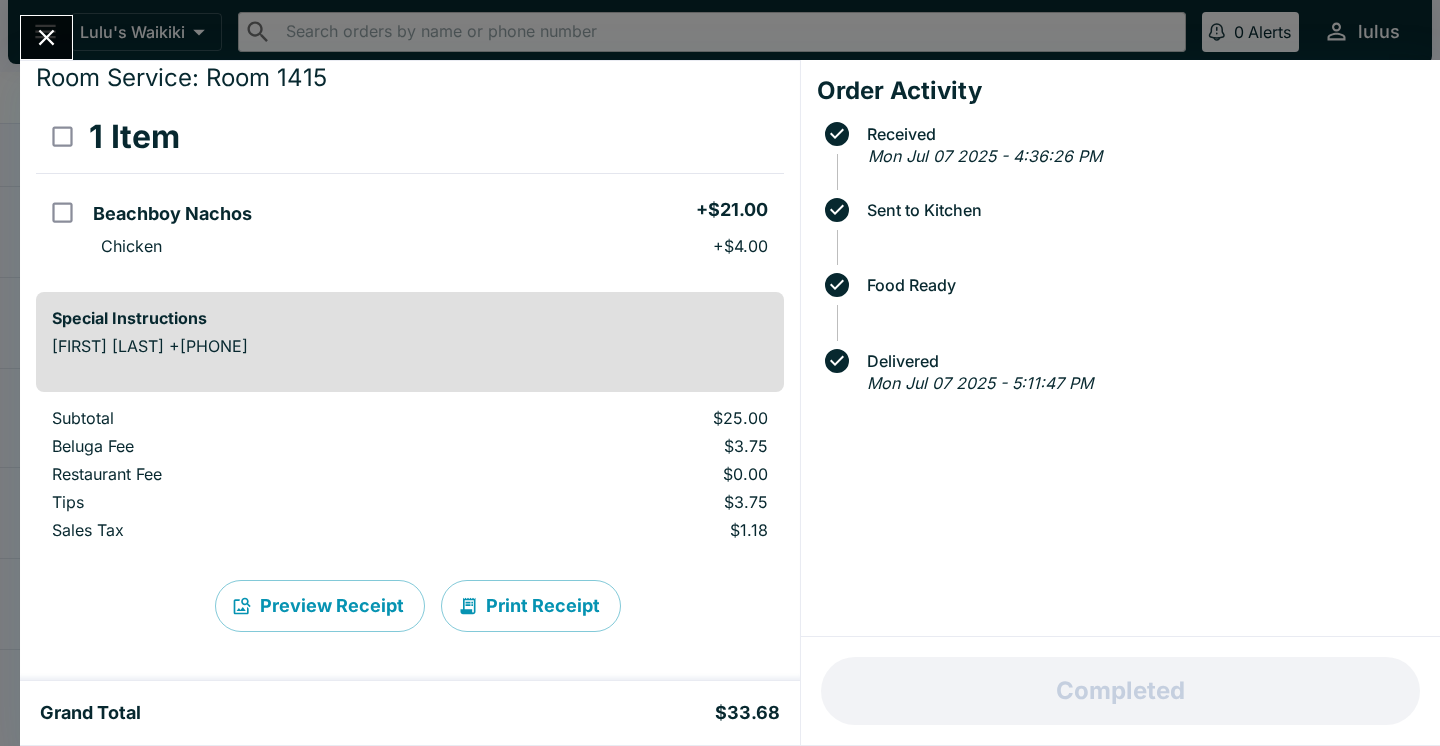 scroll, scrollTop: 60, scrollLeft: 0, axis: vertical 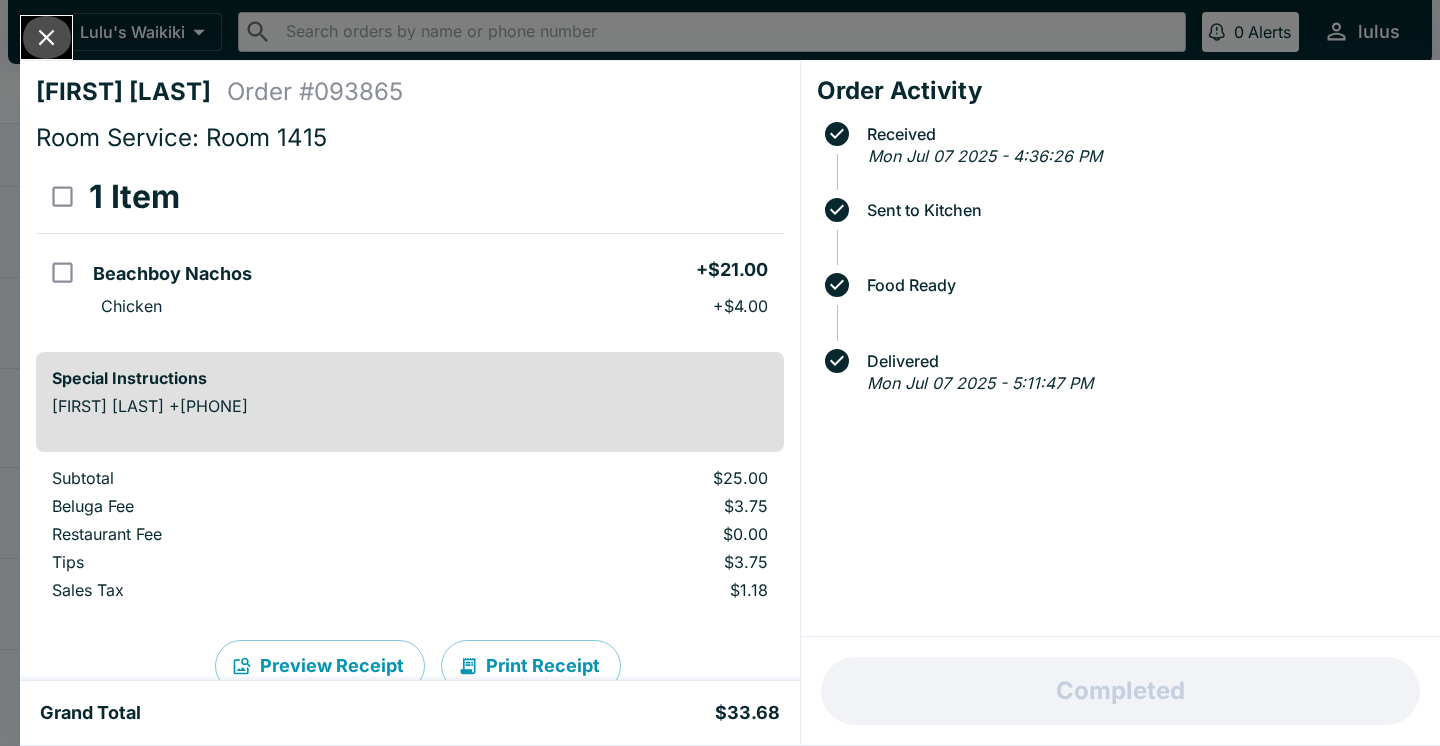 click at bounding box center (46, 37) 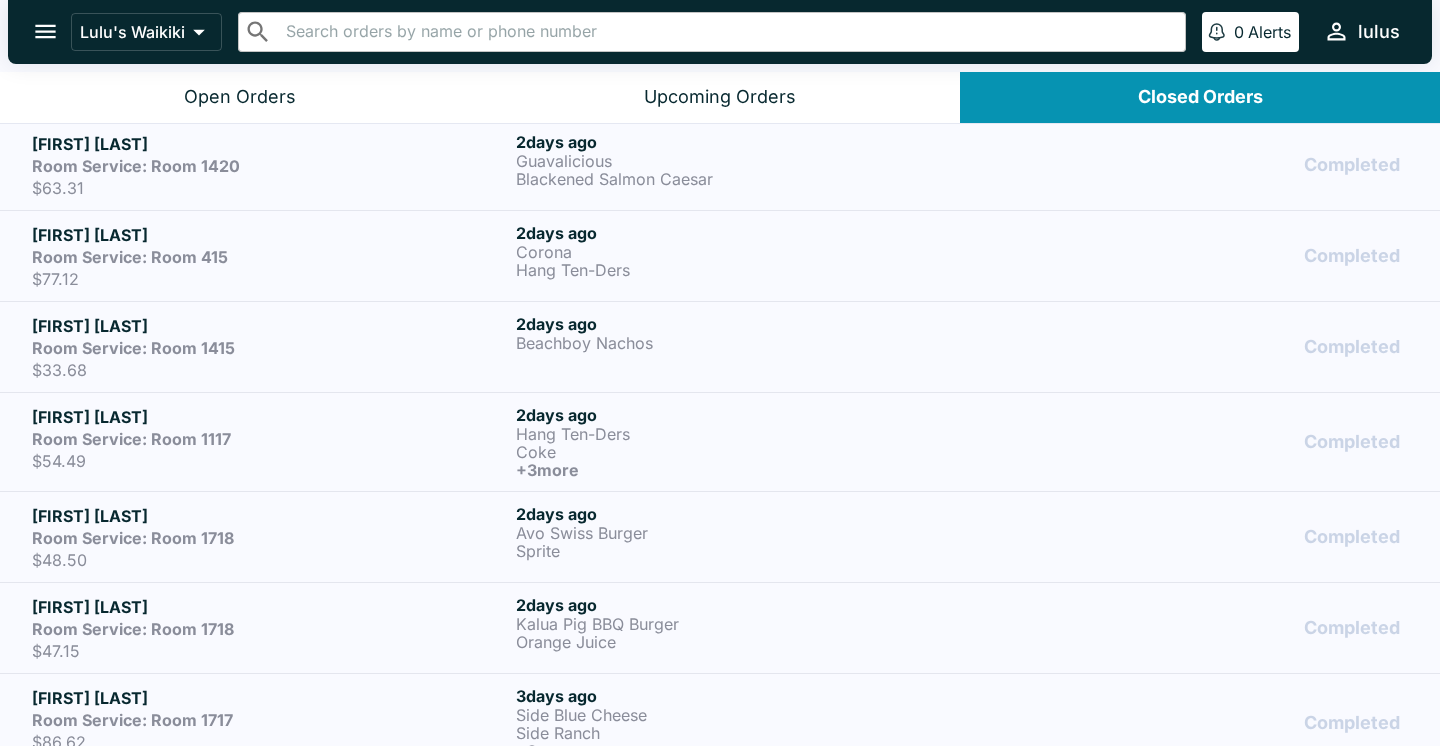 scroll, scrollTop: 998, scrollLeft: 0, axis: vertical 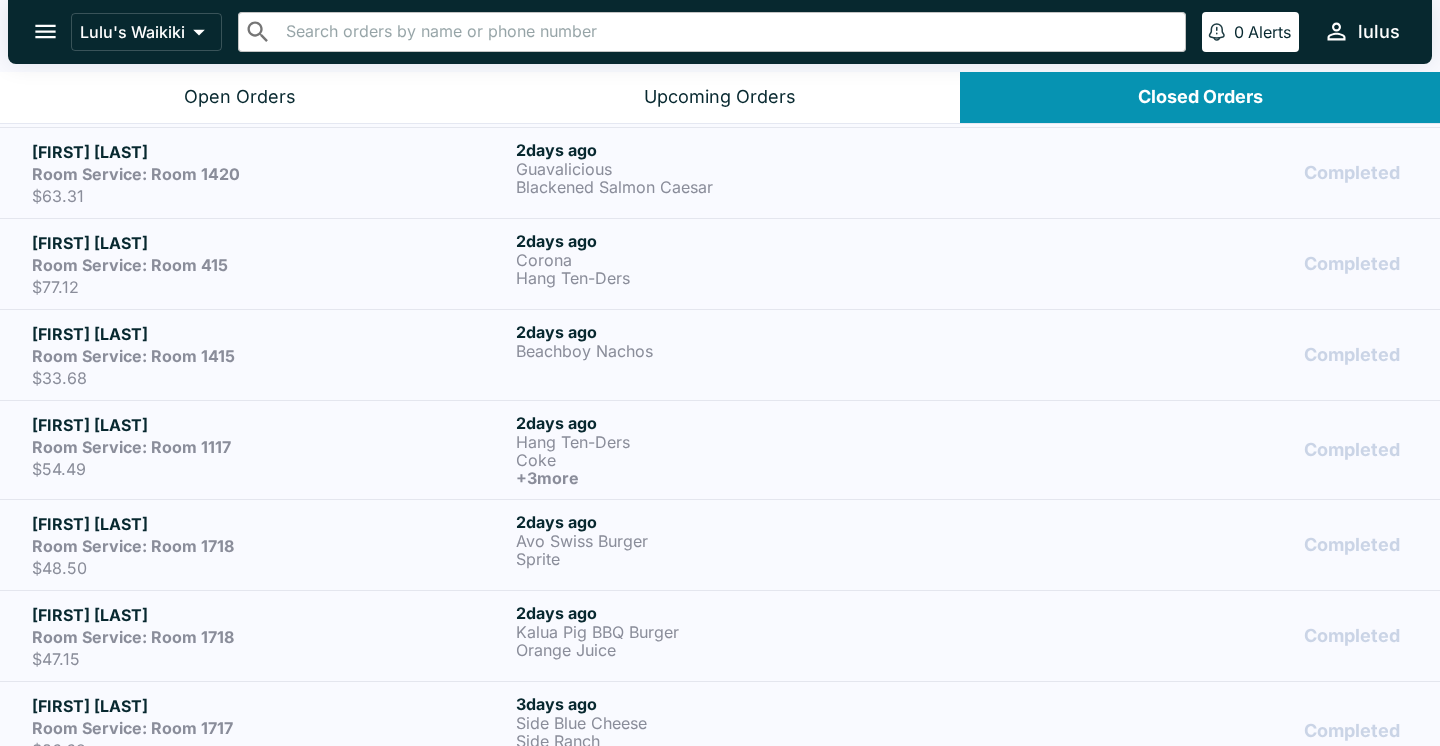 click on "$77.12" at bounding box center [270, 287] 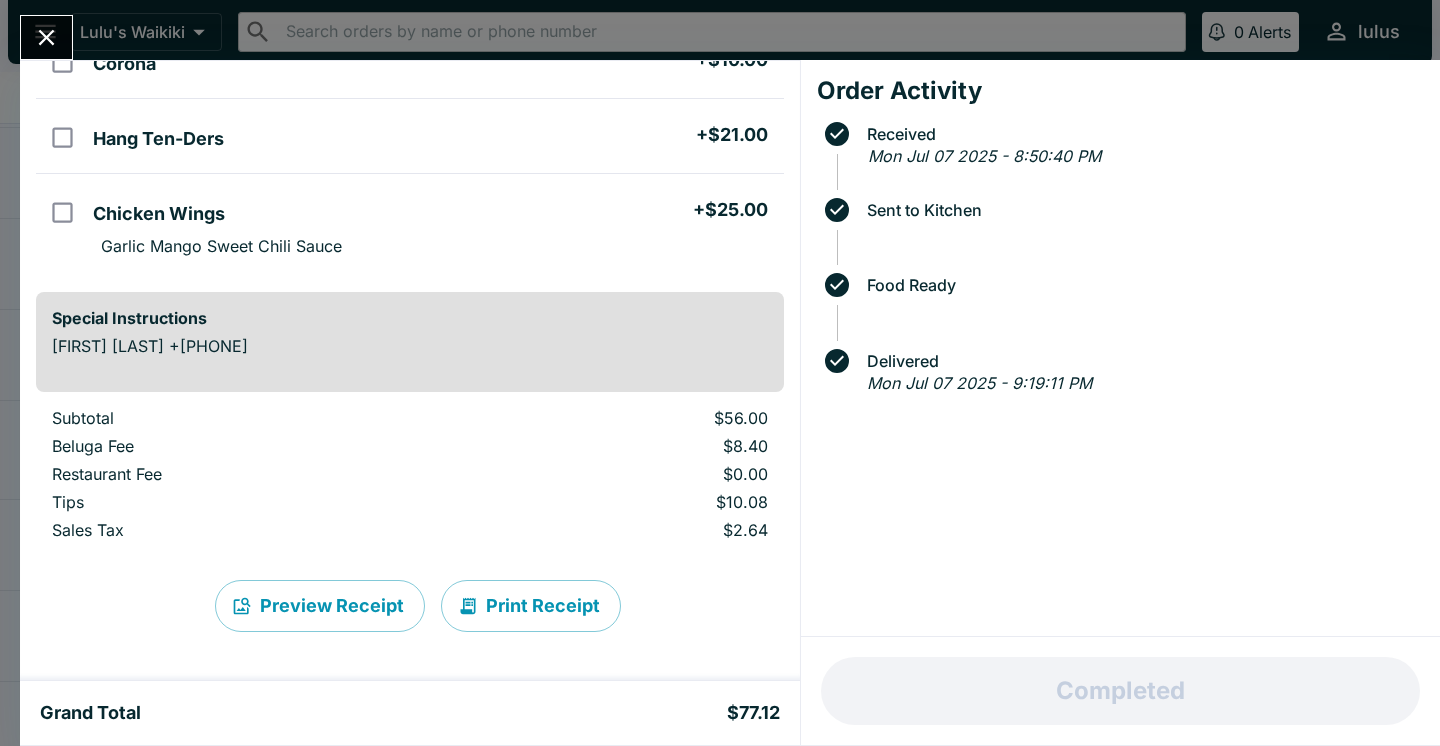scroll, scrollTop: 210, scrollLeft: 0, axis: vertical 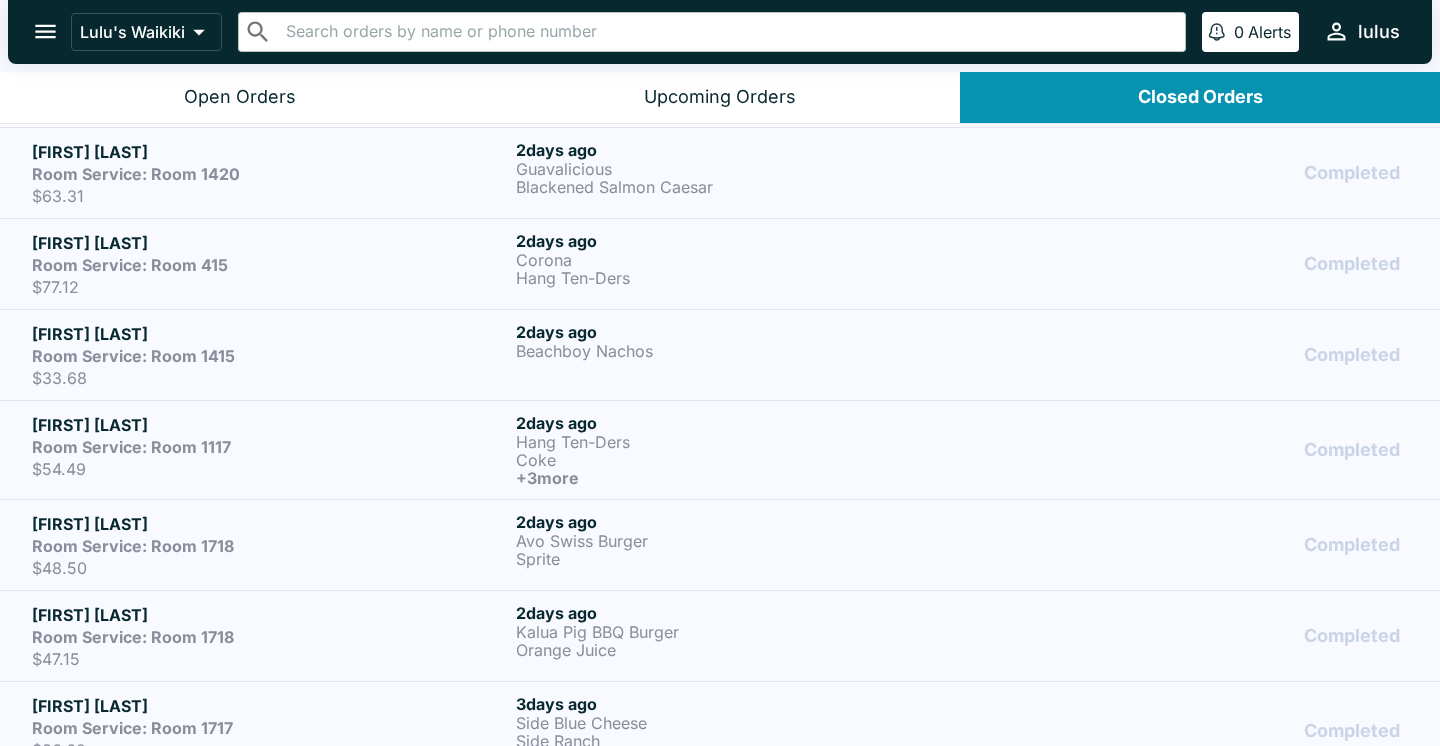 click on "2  days ago Beachboy Nachos" at bounding box center (754, 355) 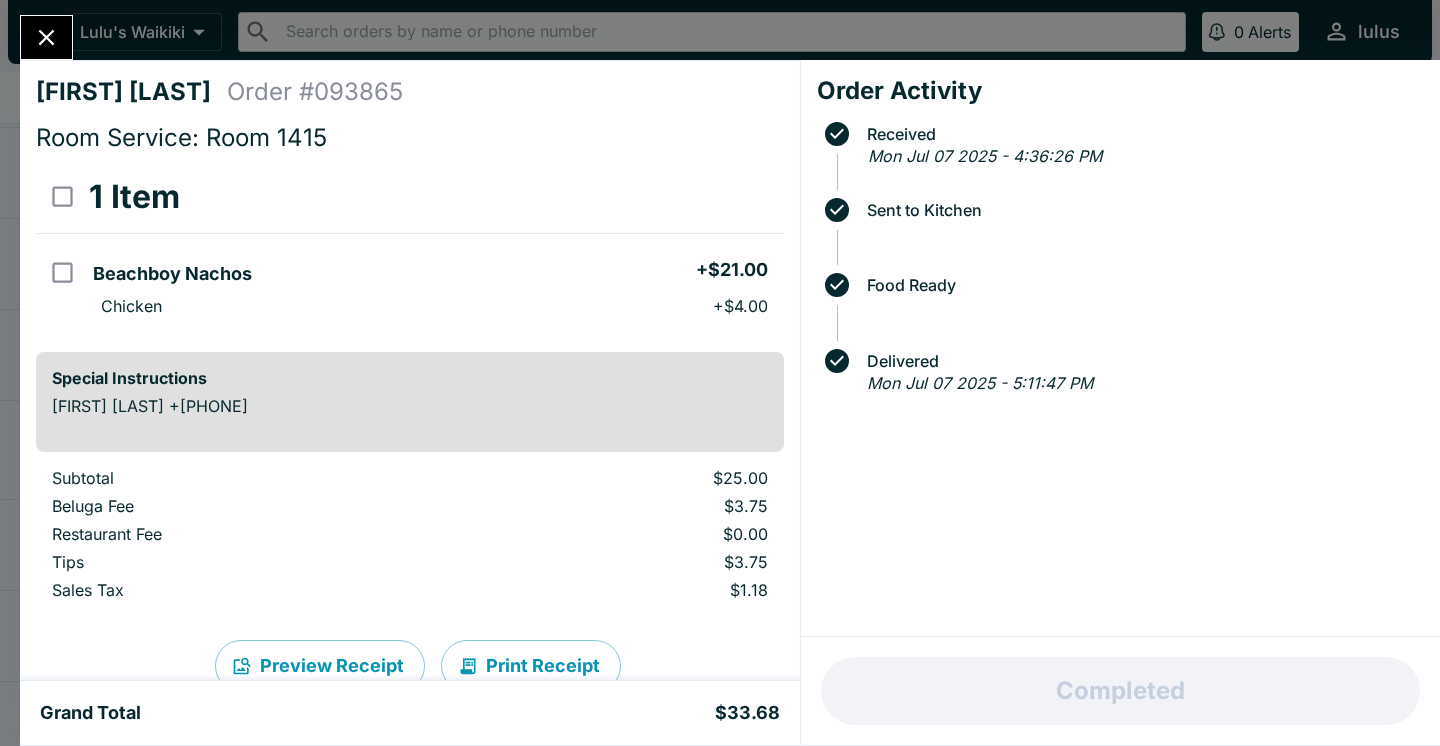 click at bounding box center (46, 37) 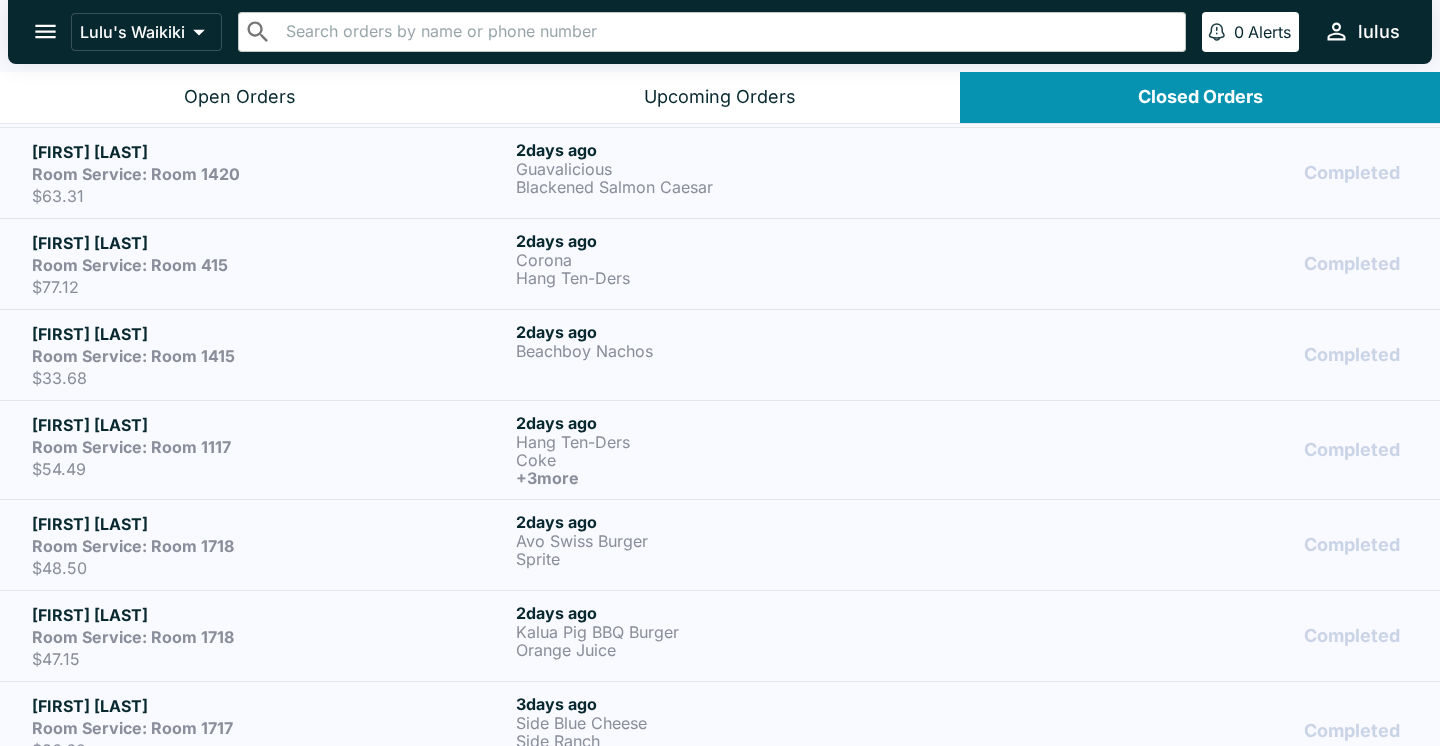 click on "$77.12" at bounding box center [270, 287] 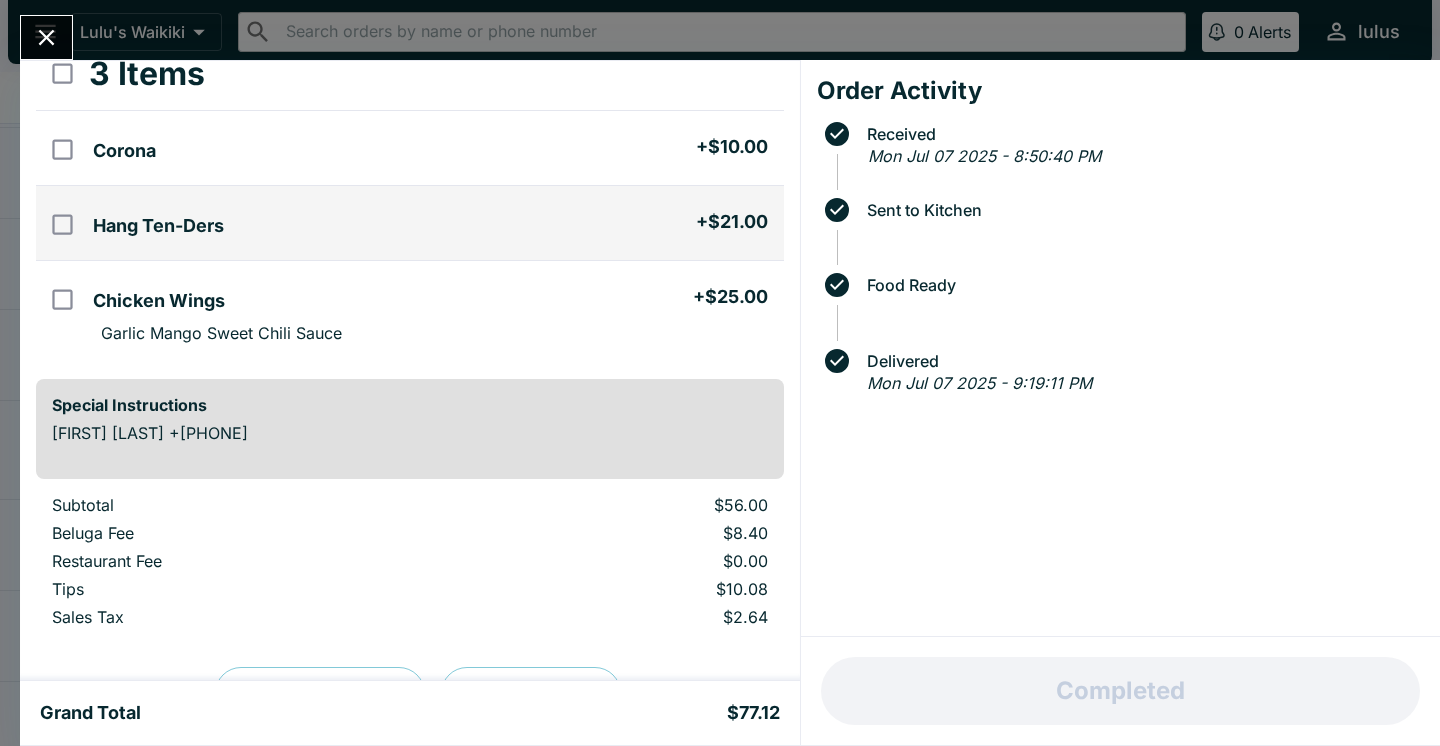 scroll, scrollTop: 124, scrollLeft: 0, axis: vertical 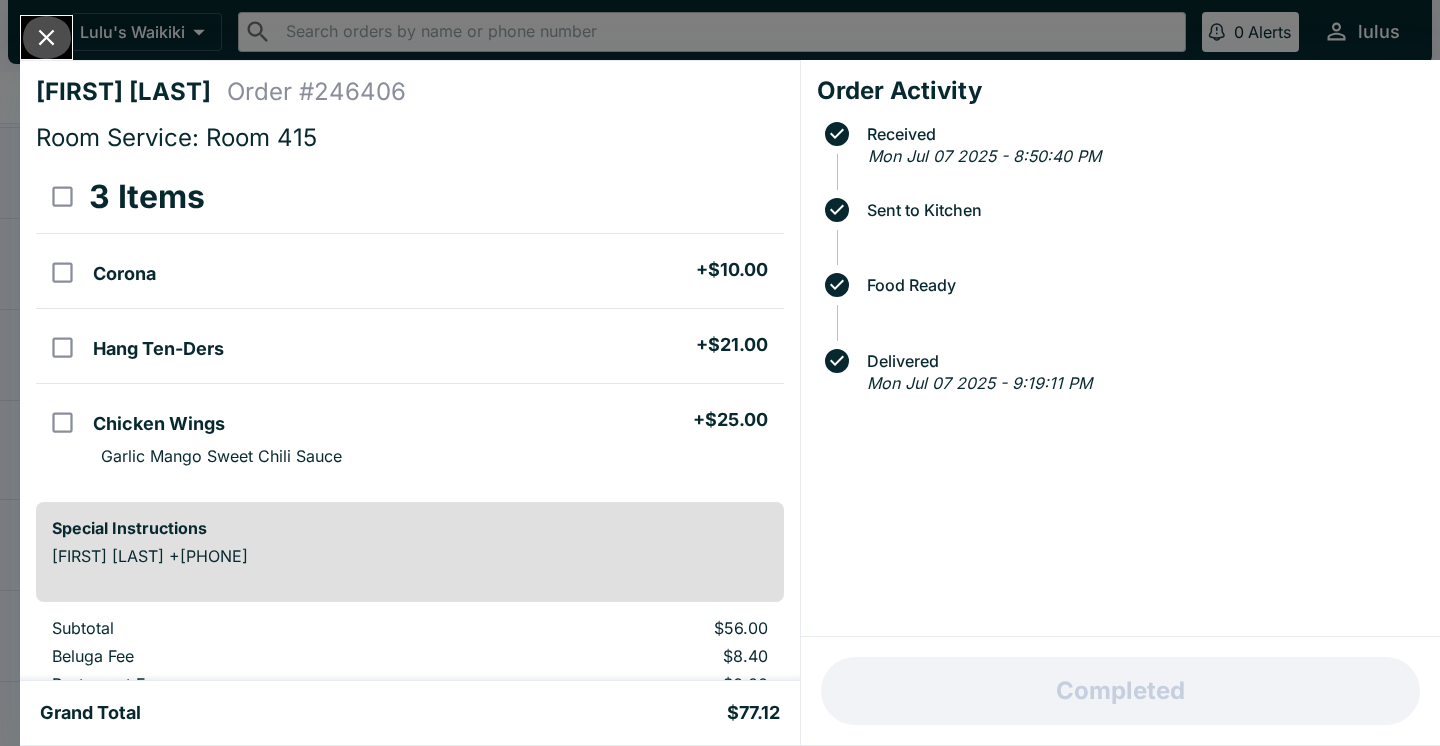 click at bounding box center (46, 37) 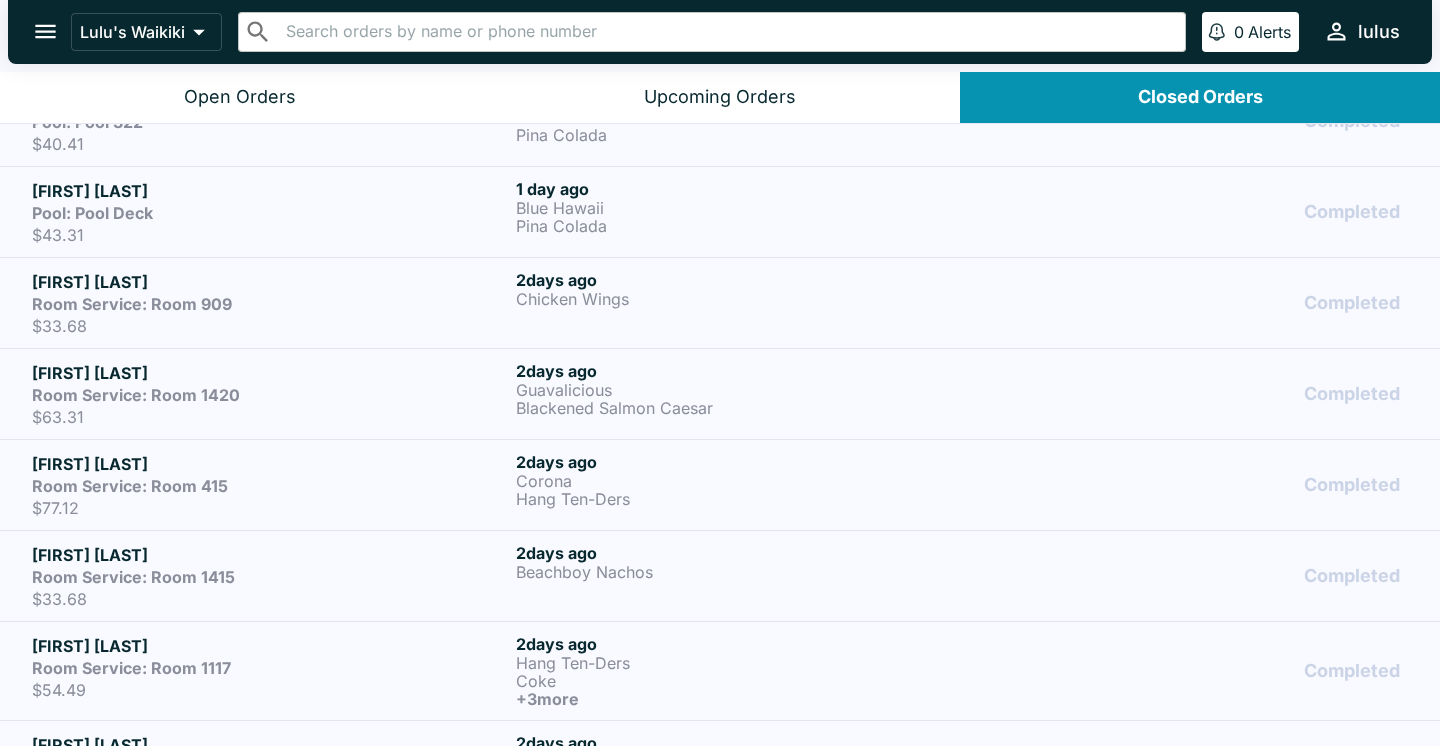 scroll, scrollTop: 776, scrollLeft: 0, axis: vertical 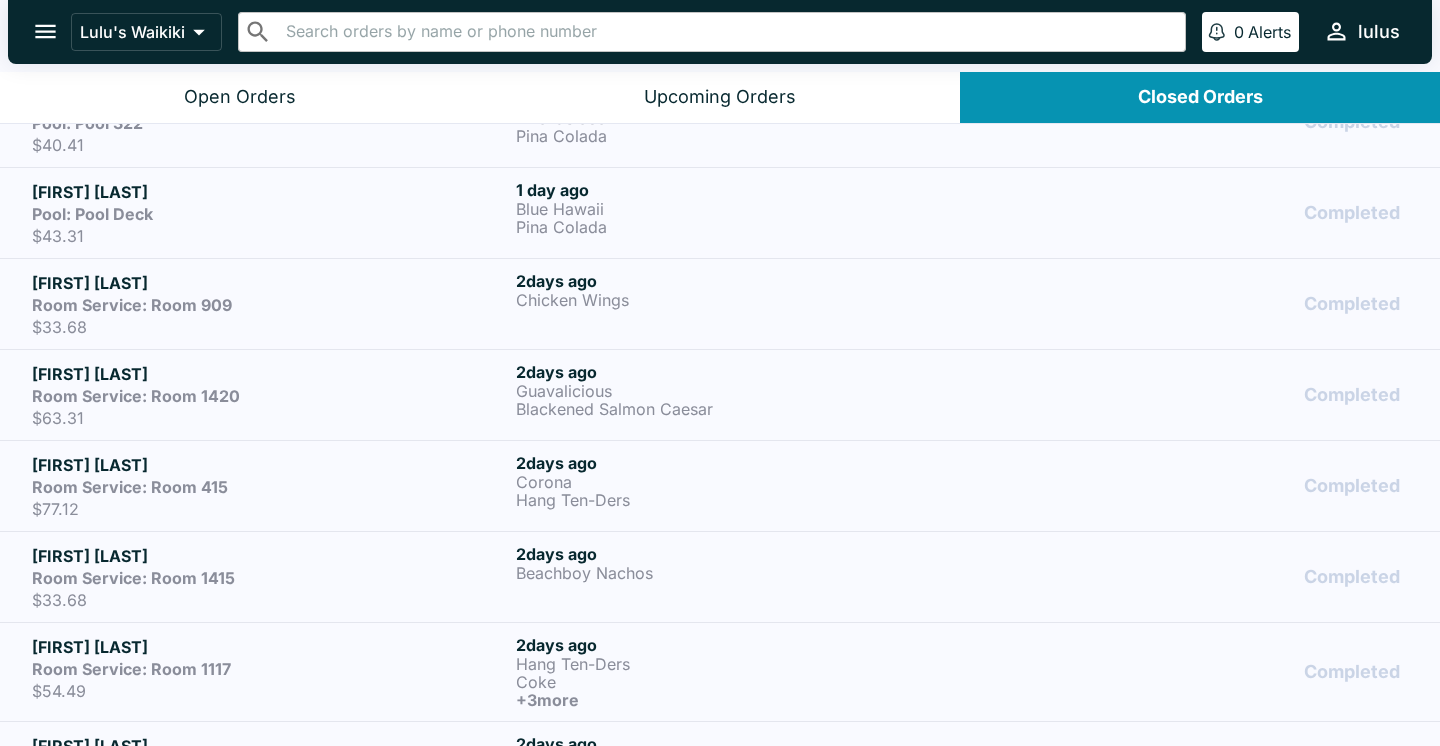 click on "Room Service: Room 1420" at bounding box center [270, 396] 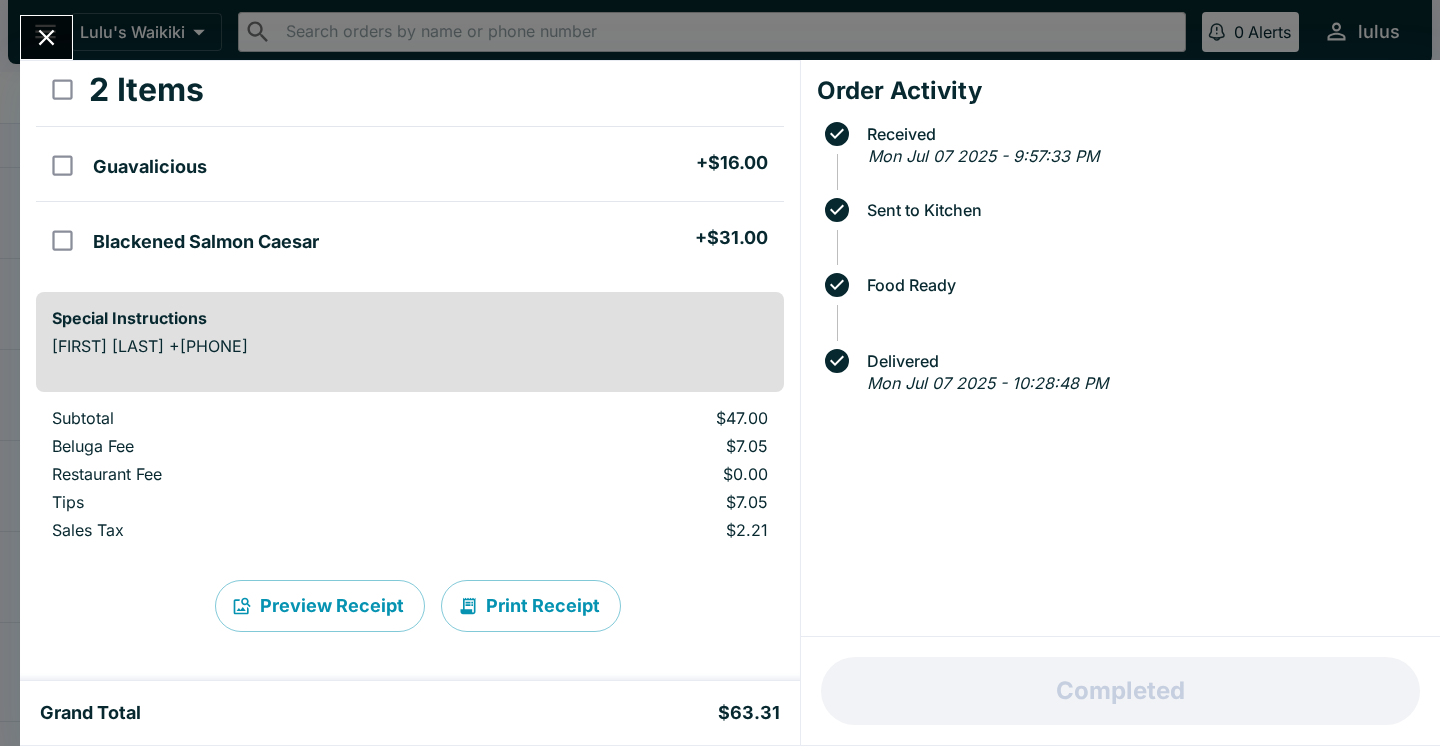 scroll, scrollTop: 107, scrollLeft: 0, axis: vertical 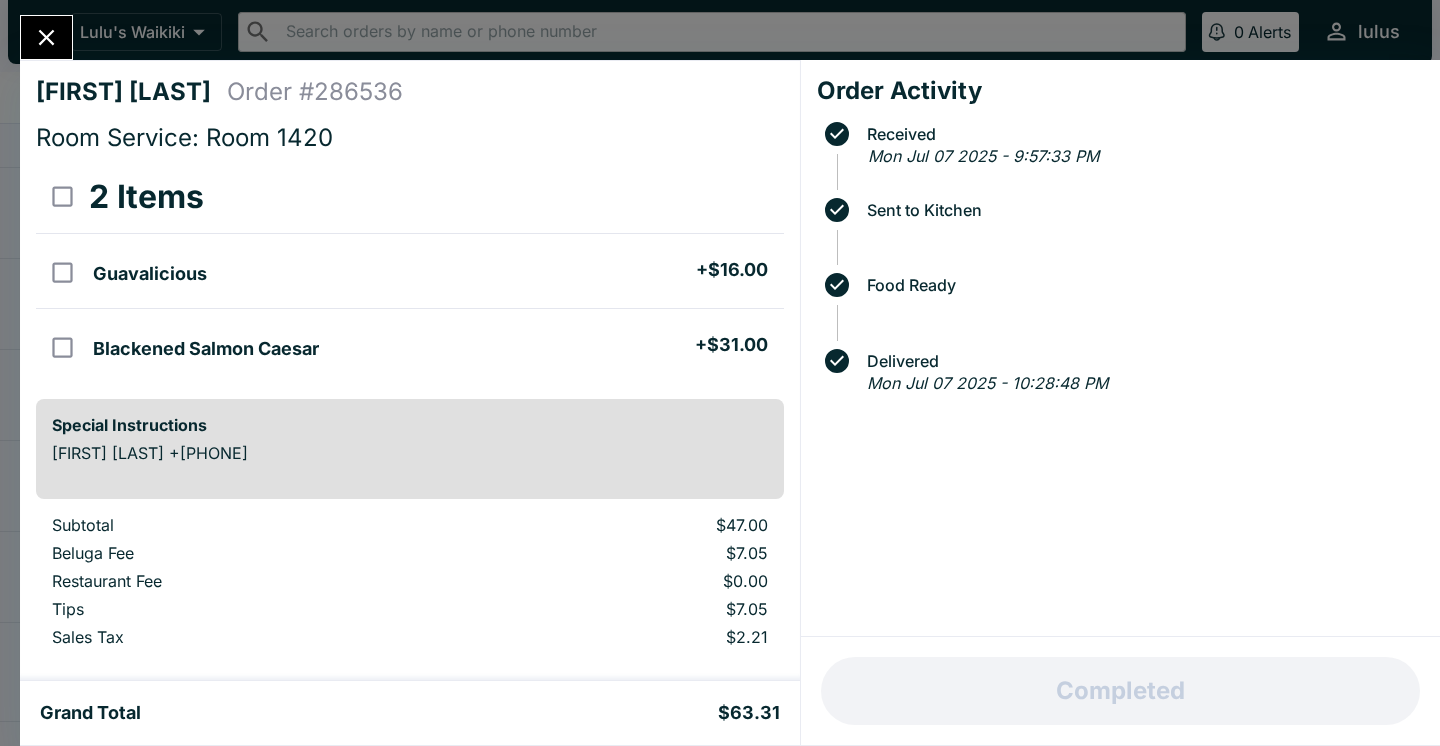 click at bounding box center [46, 37] 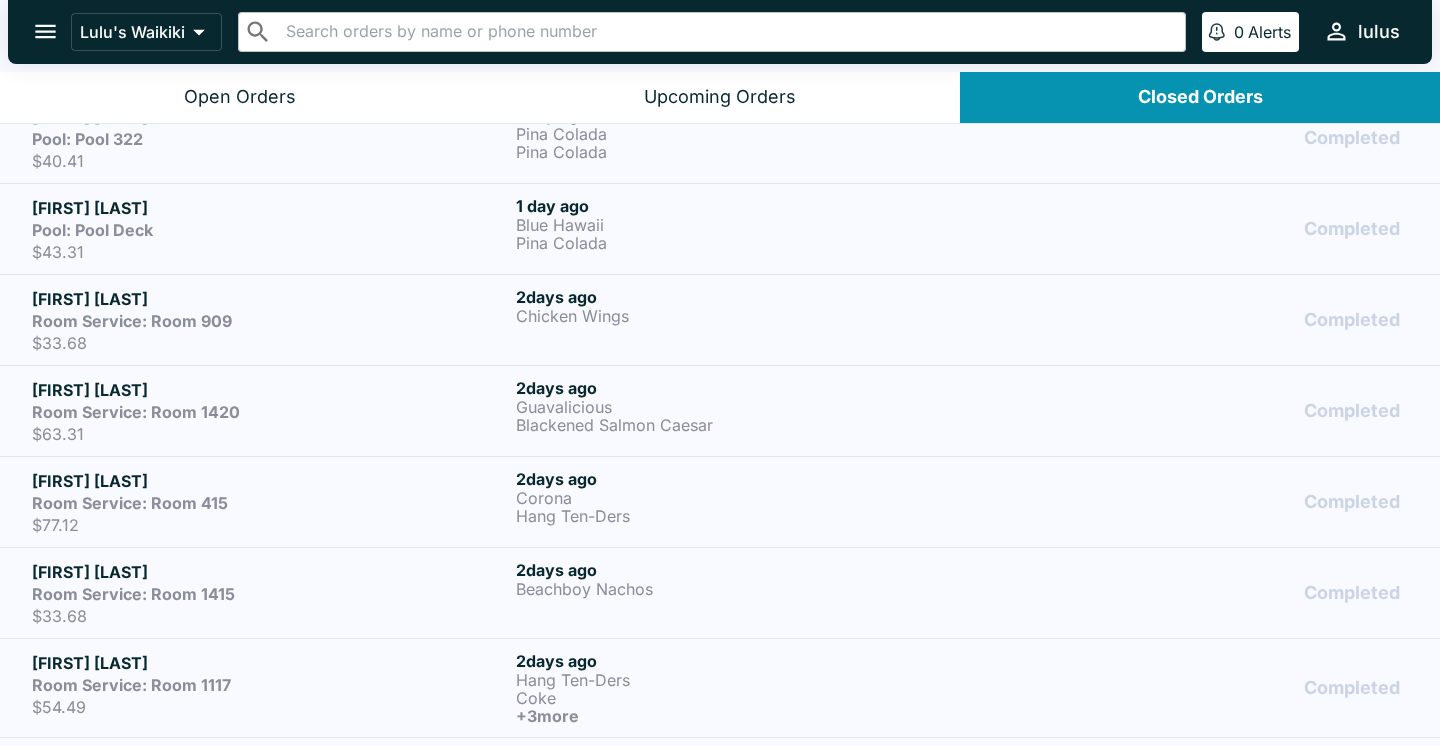 scroll, scrollTop: 710, scrollLeft: 0, axis: vertical 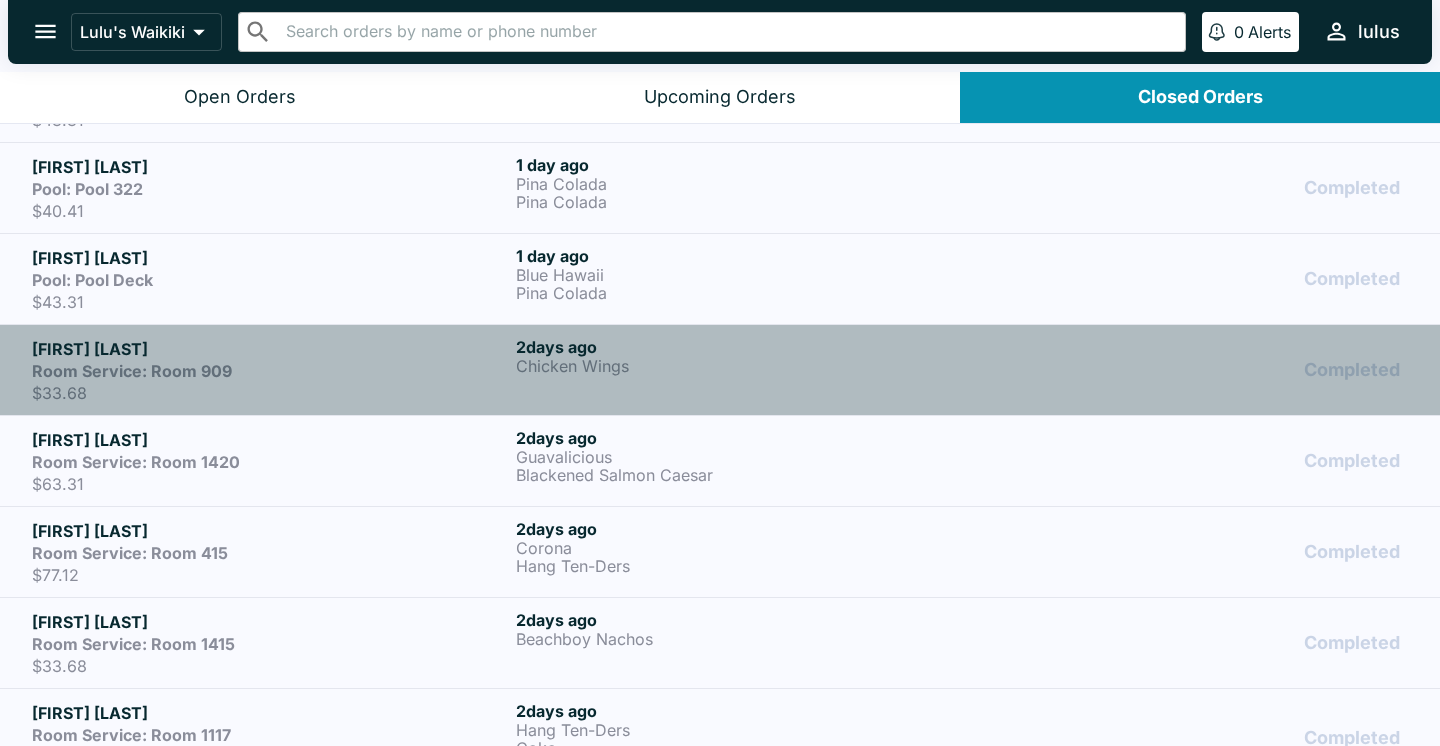 click on "Room Service: Room 909" at bounding box center (270, 371) 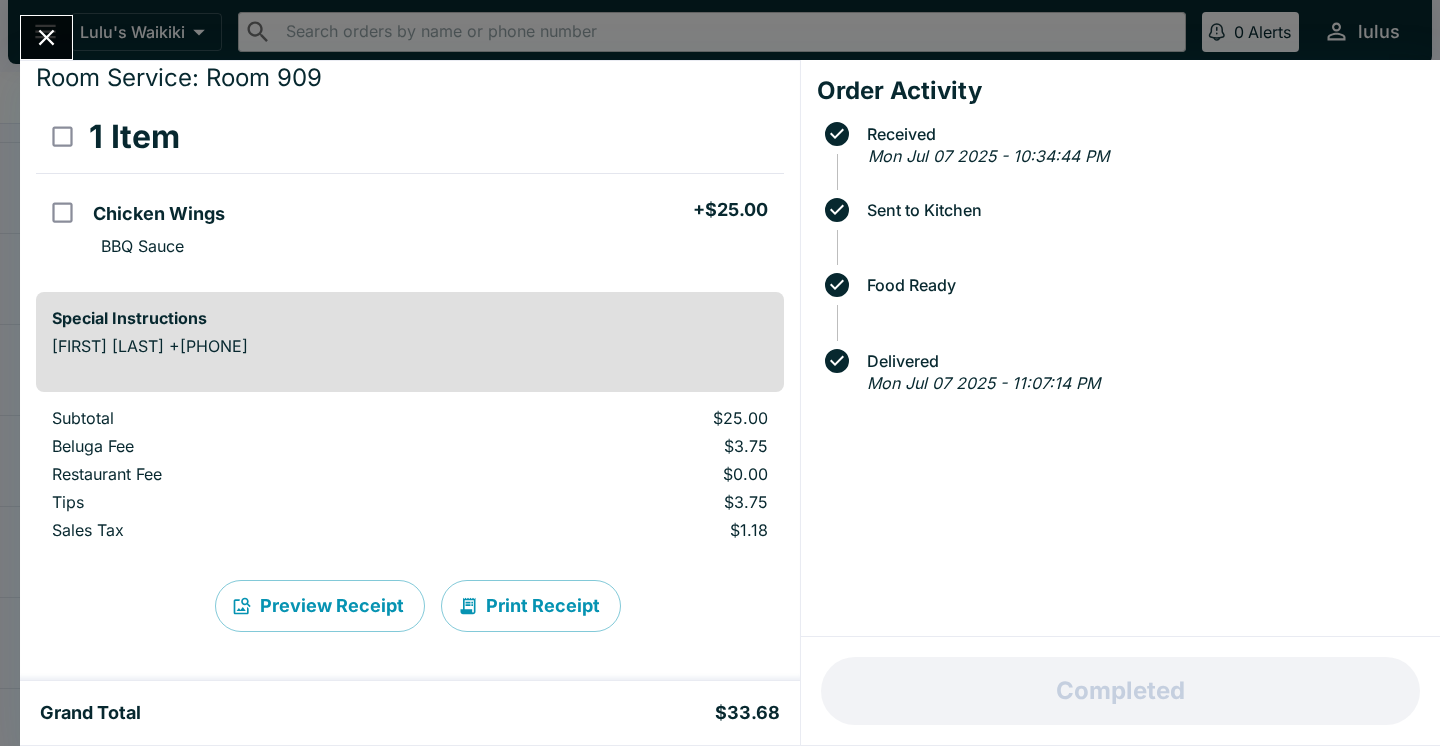 scroll, scrollTop: 60, scrollLeft: 0, axis: vertical 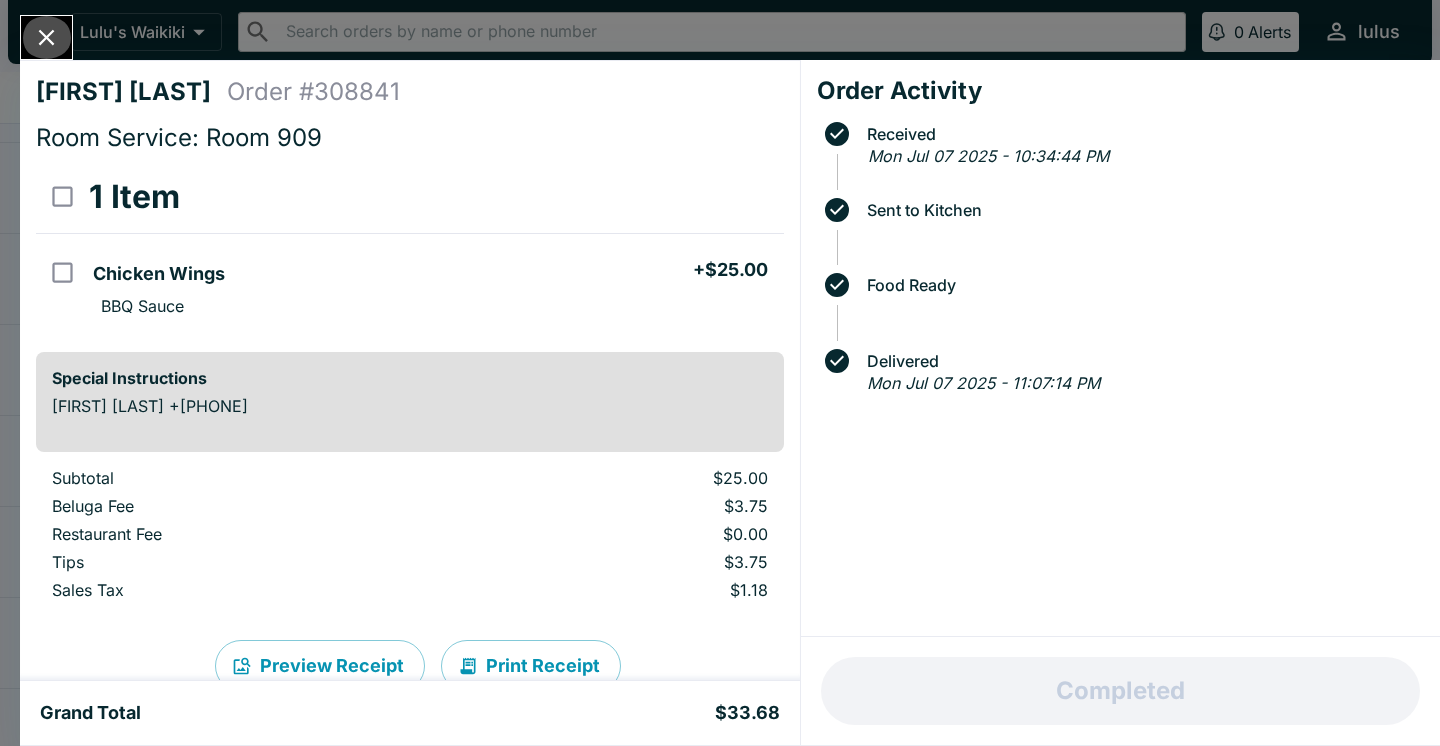 click at bounding box center (46, 37) 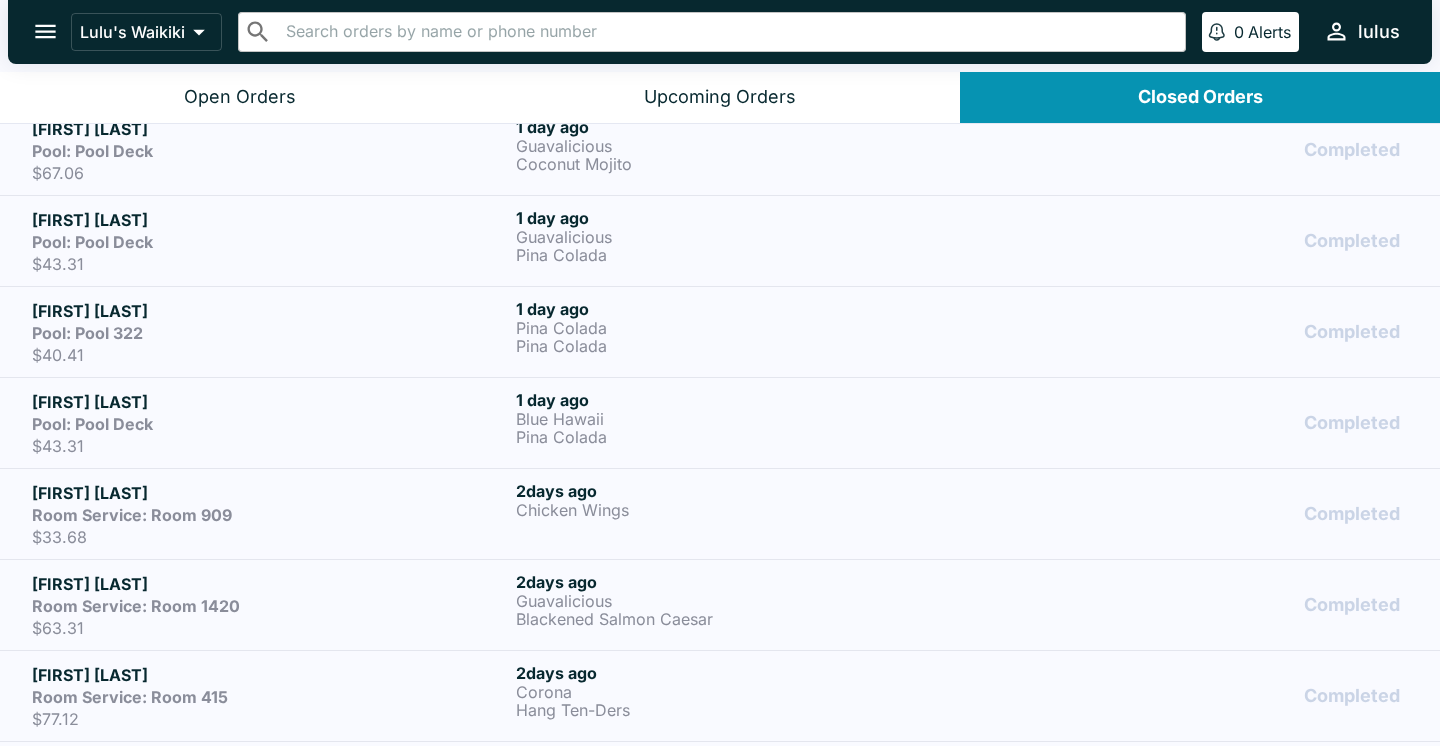 scroll, scrollTop: 555, scrollLeft: 0, axis: vertical 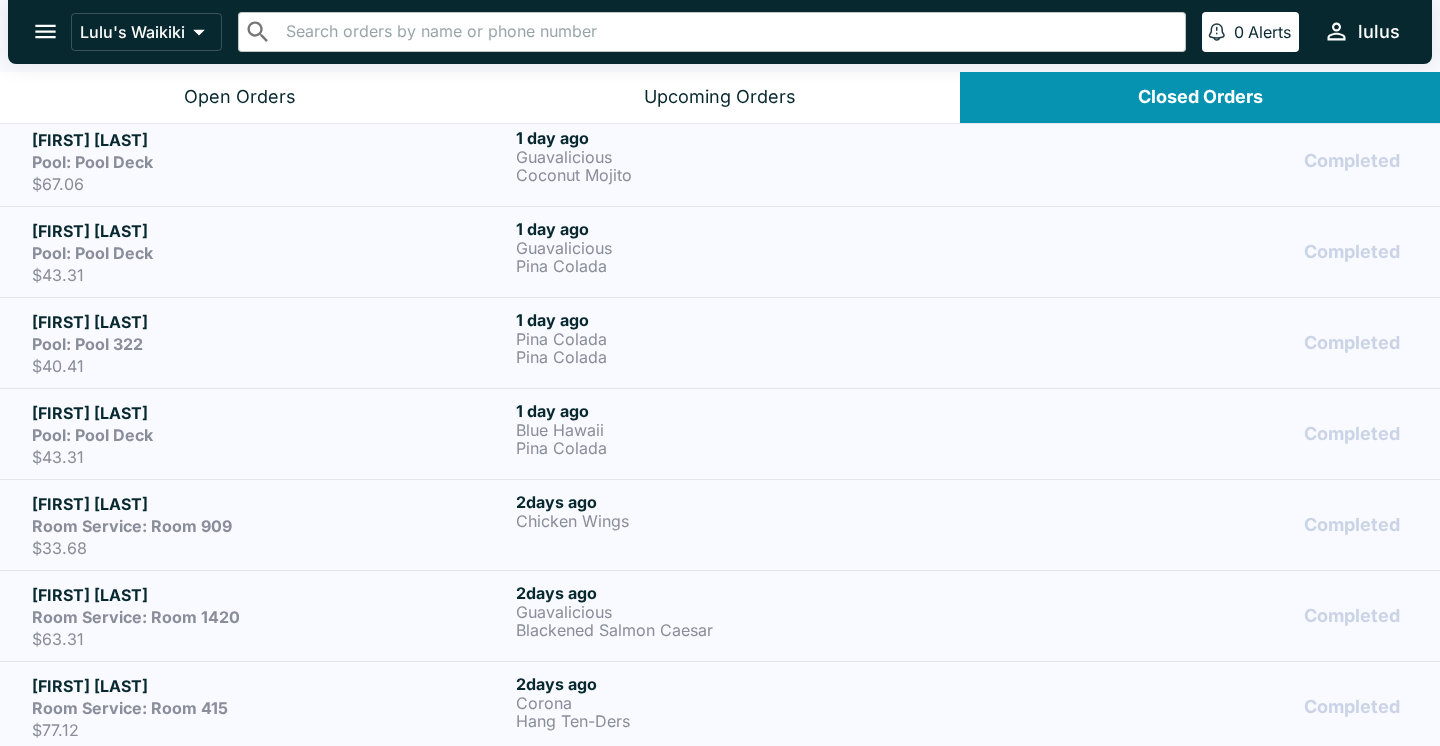 click on "Pool: Pool Deck" at bounding box center [270, 435] 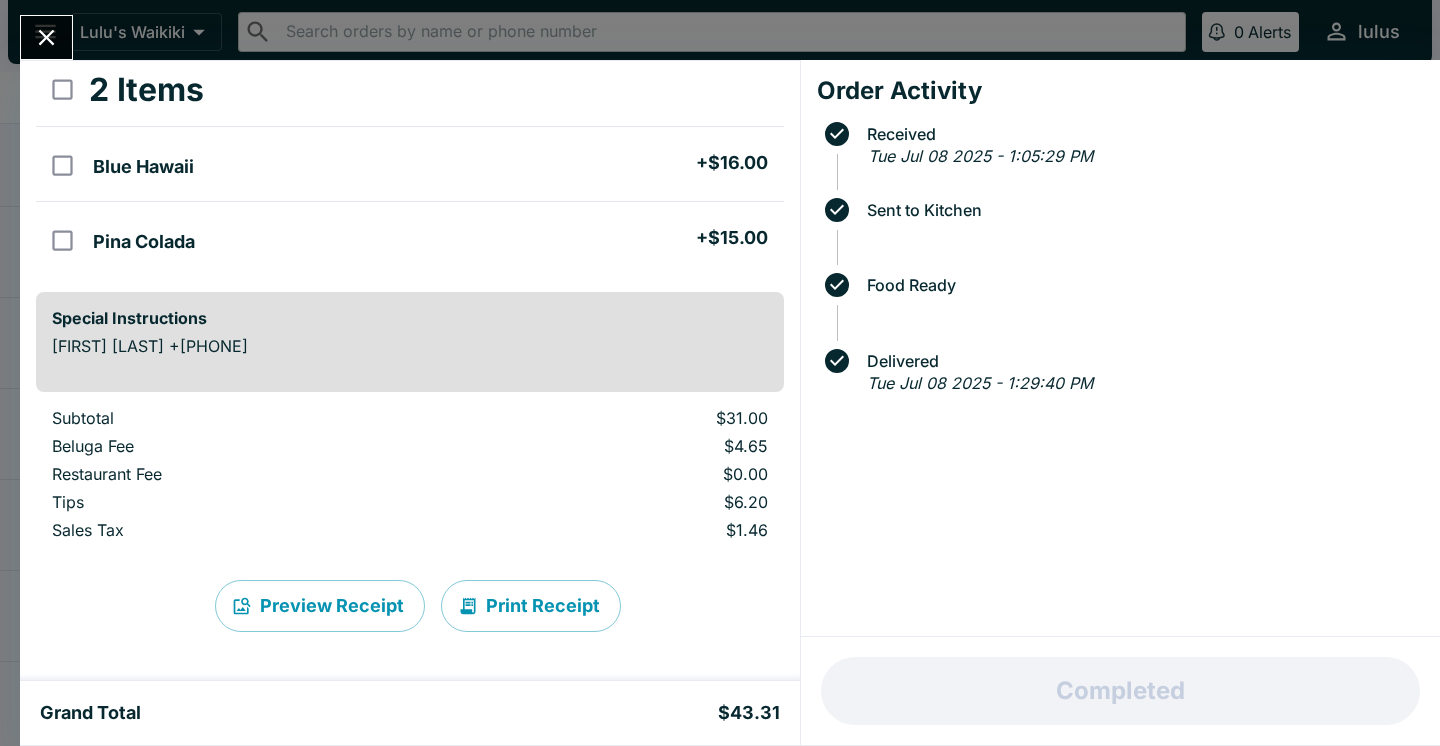 scroll, scrollTop: 107, scrollLeft: 0, axis: vertical 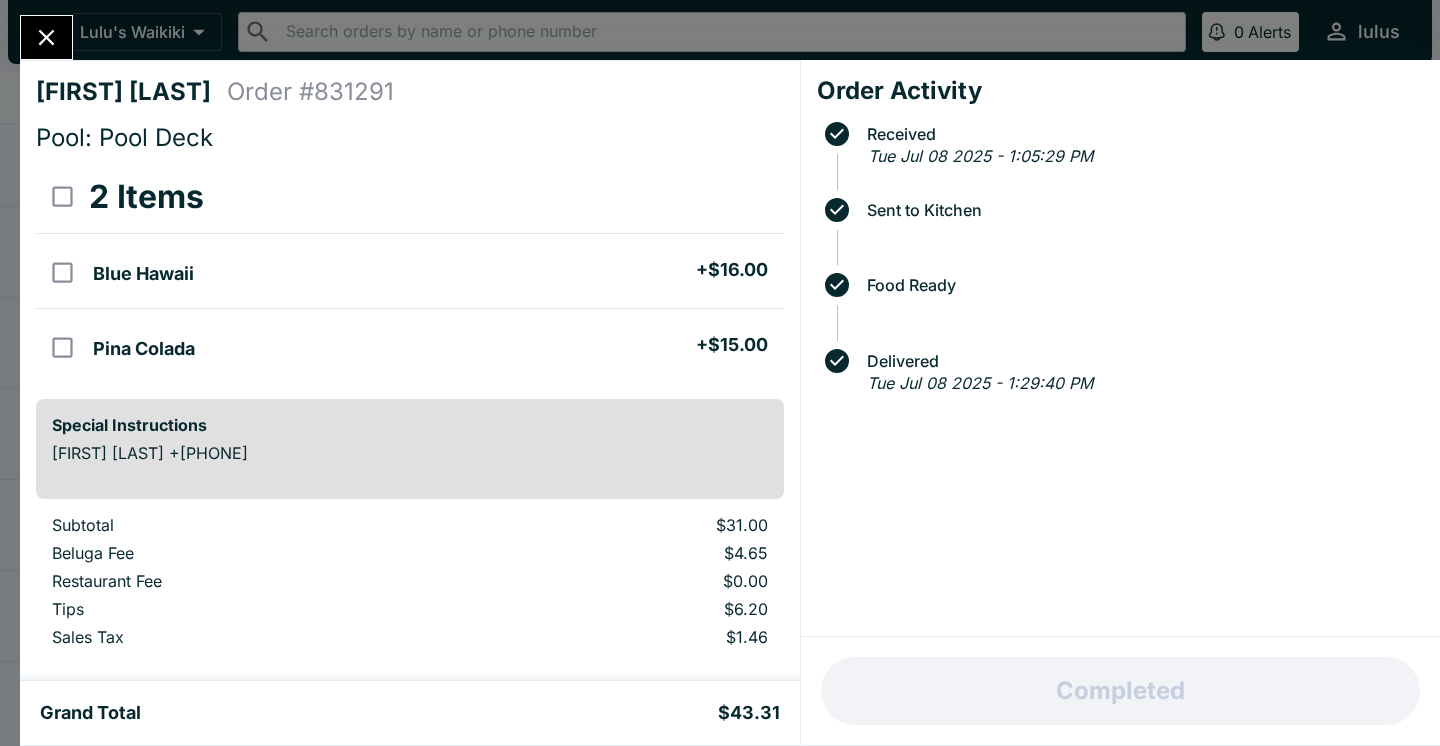 click at bounding box center [46, 37] 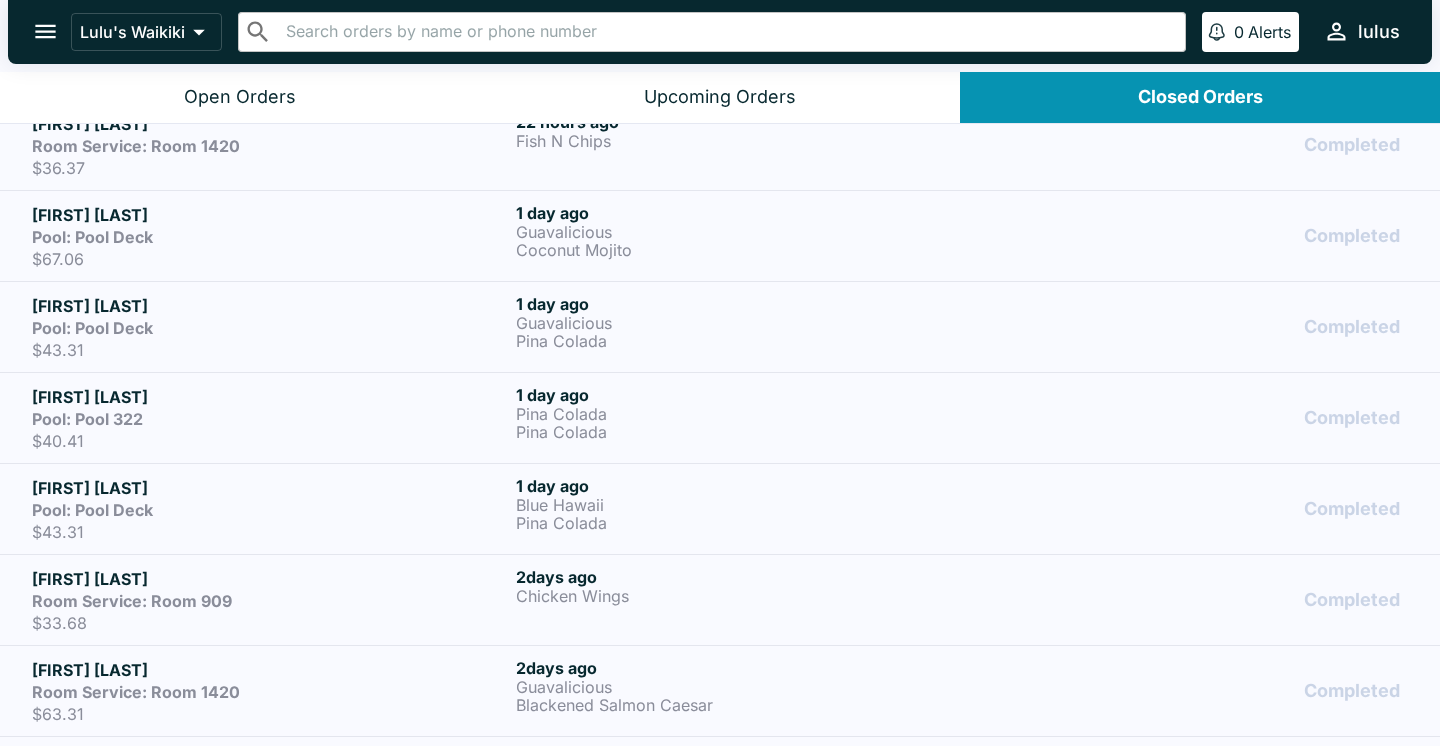 scroll, scrollTop: 476, scrollLeft: 0, axis: vertical 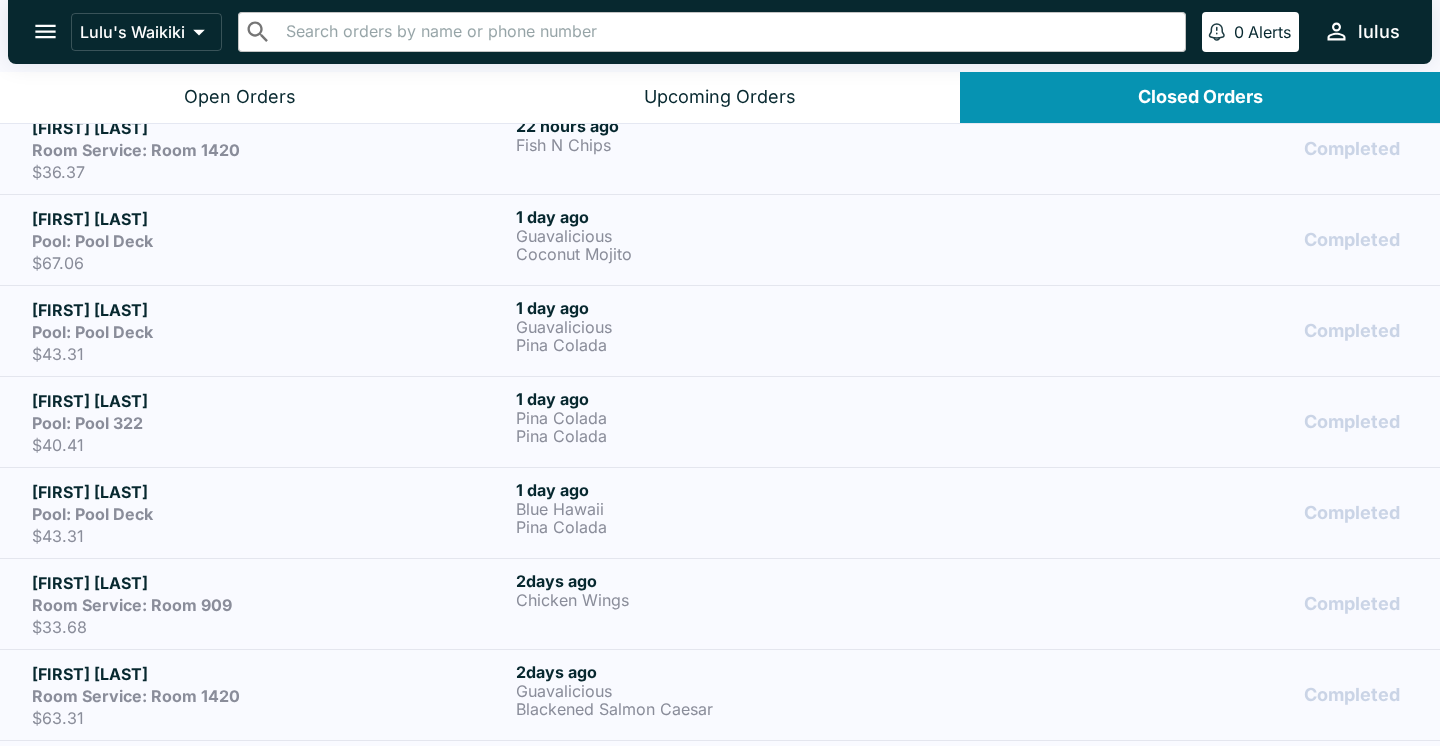 click on "[FIRST] [LAST]" at bounding box center (270, 401) 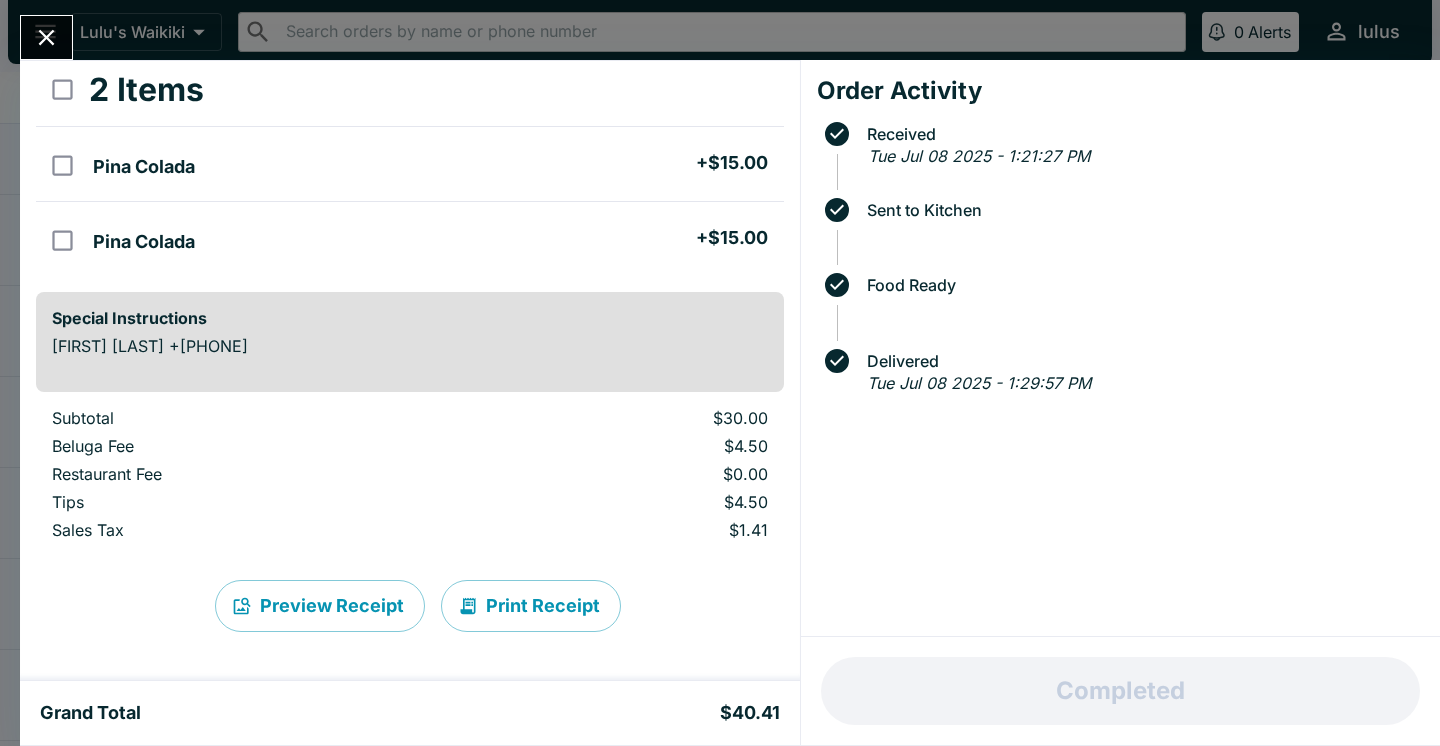 scroll, scrollTop: 107, scrollLeft: 0, axis: vertical 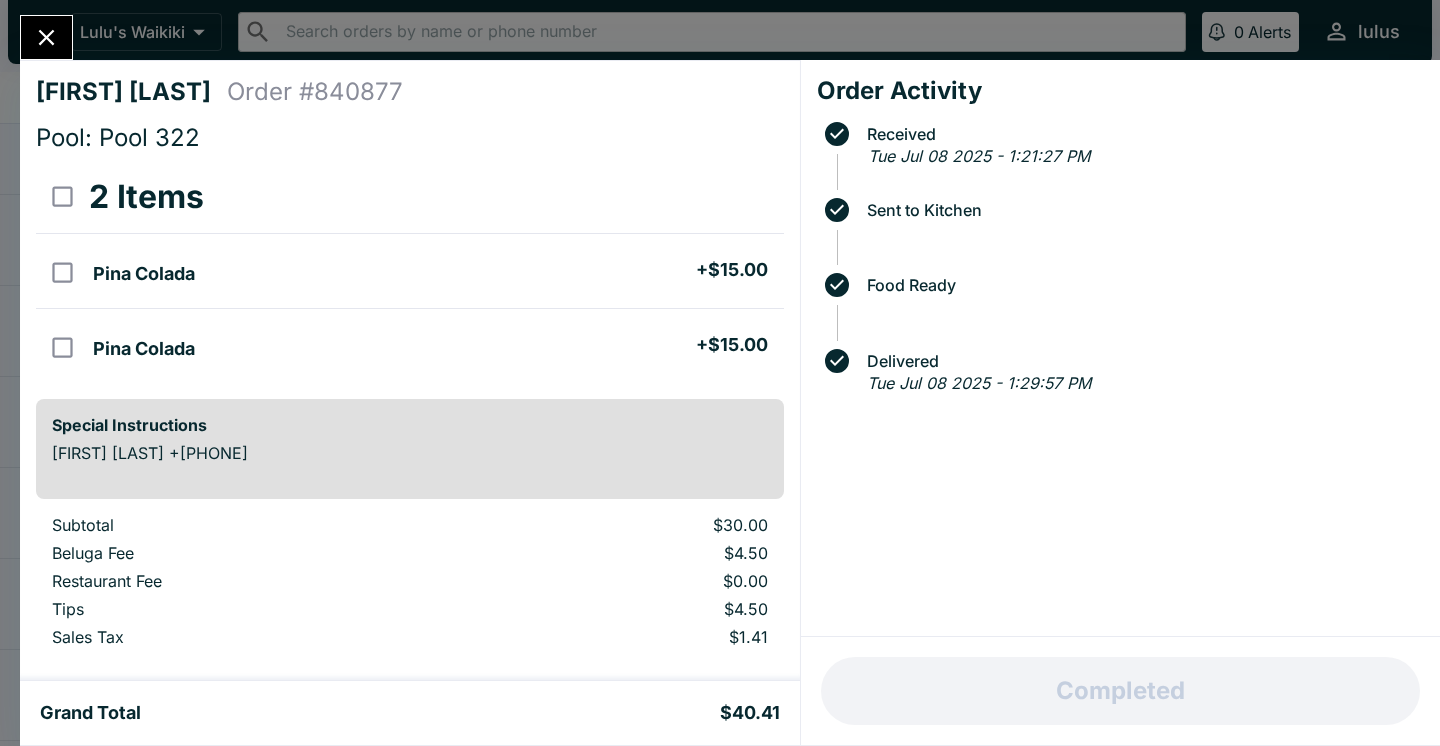 click at bounding box center [46, 37] 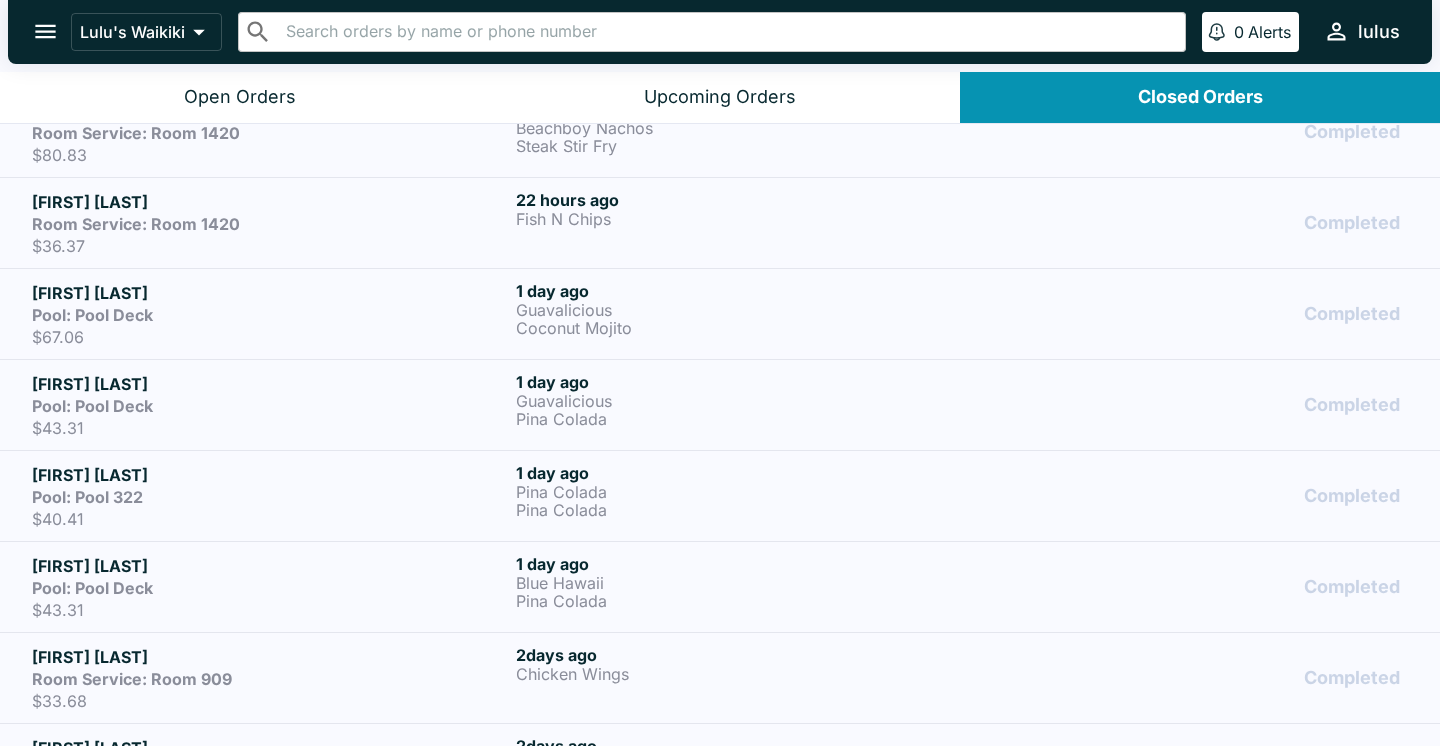 scroll, scrollTop: 401, scrollLeft: 0, axis: vertical 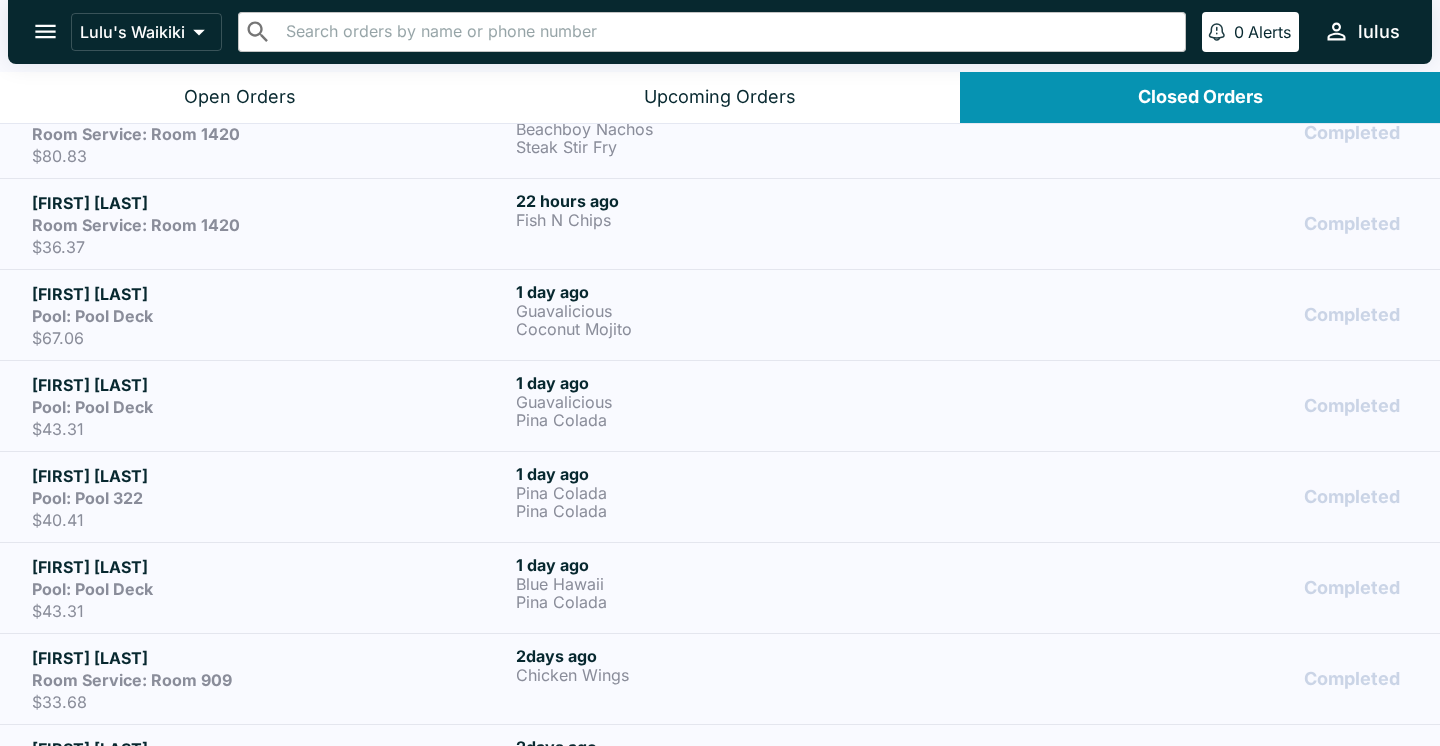 click on "[FIRST] [LAST]" at bounding box center [270, 385] 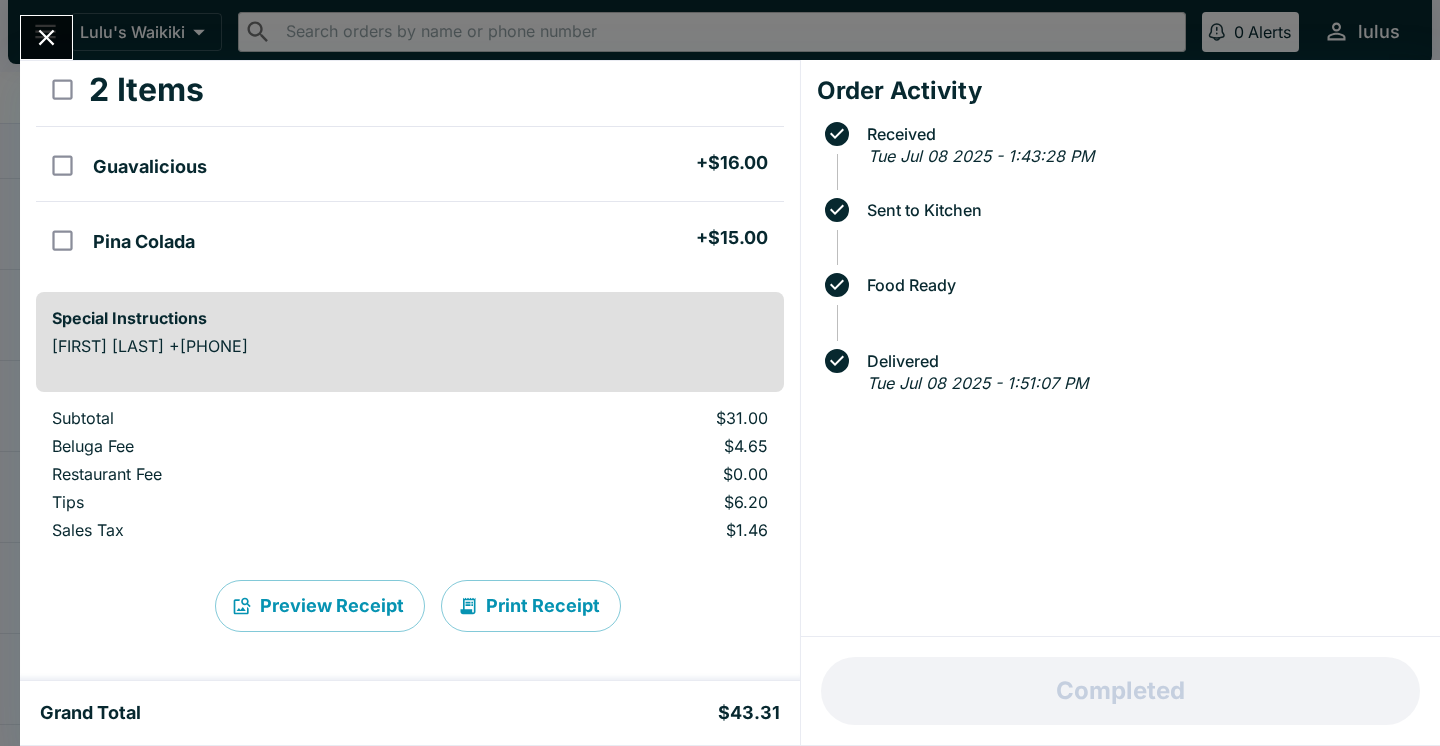 scroll, scrollTop: 107, scrollLeft: 0, axis: vertical 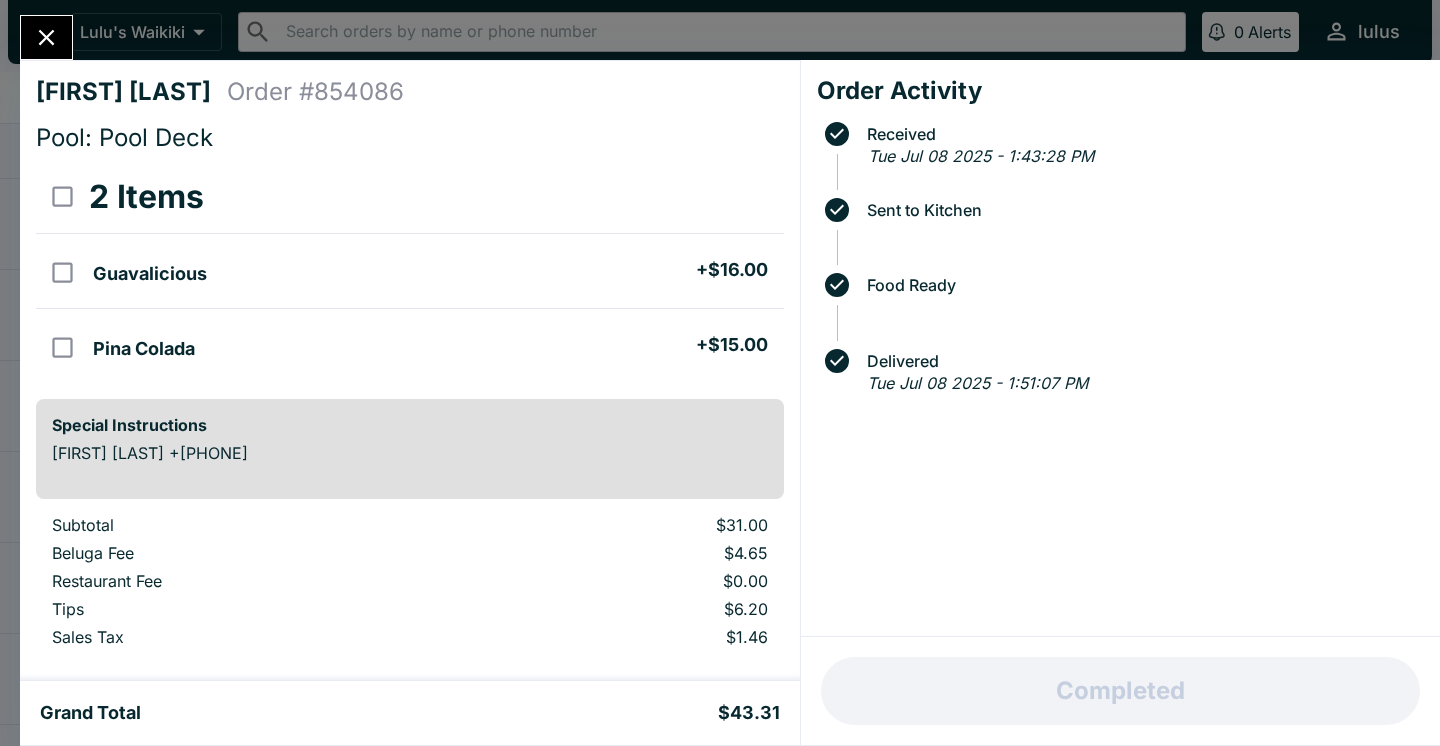 click at bounding box center (46, 37) 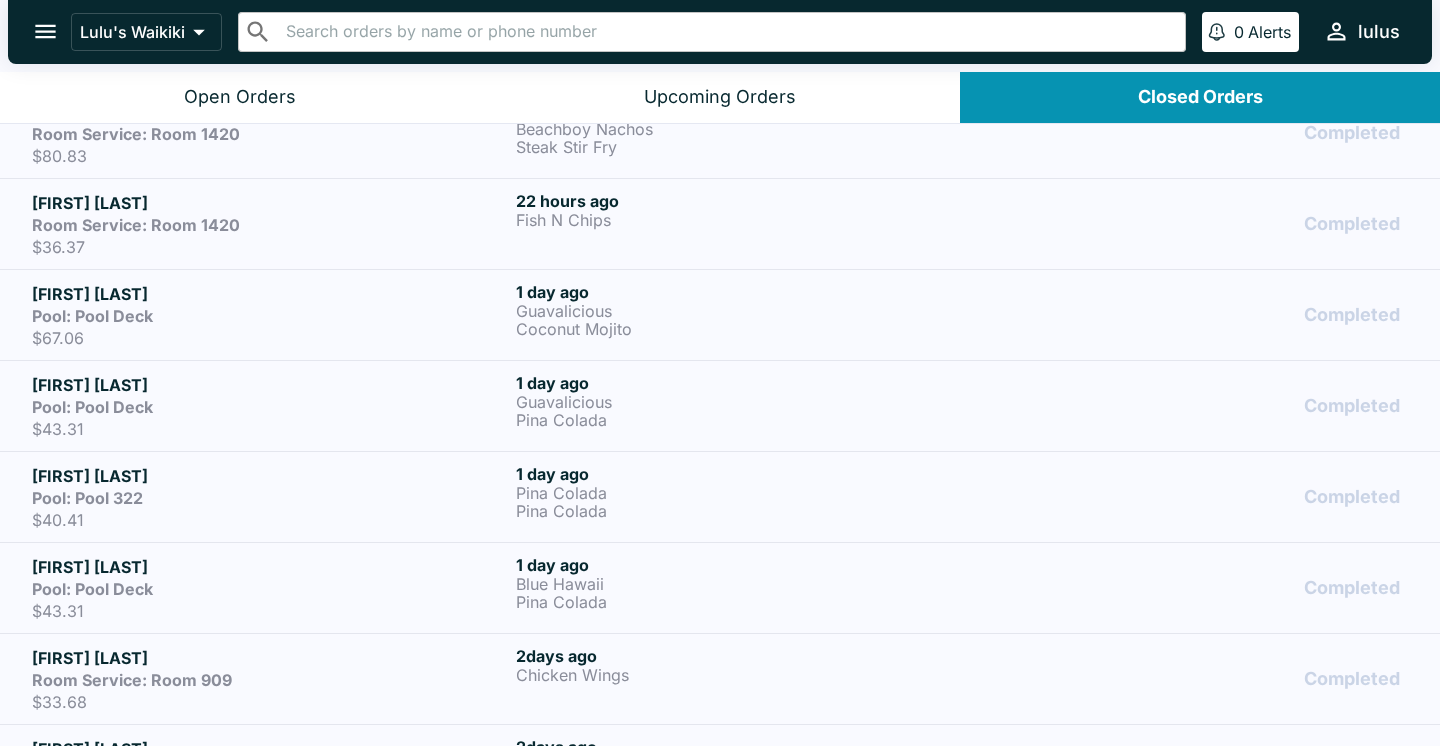 click on "[FIRST] [LAST] Pool: Pool Deck $67.06" at bounding box center [270, 315] 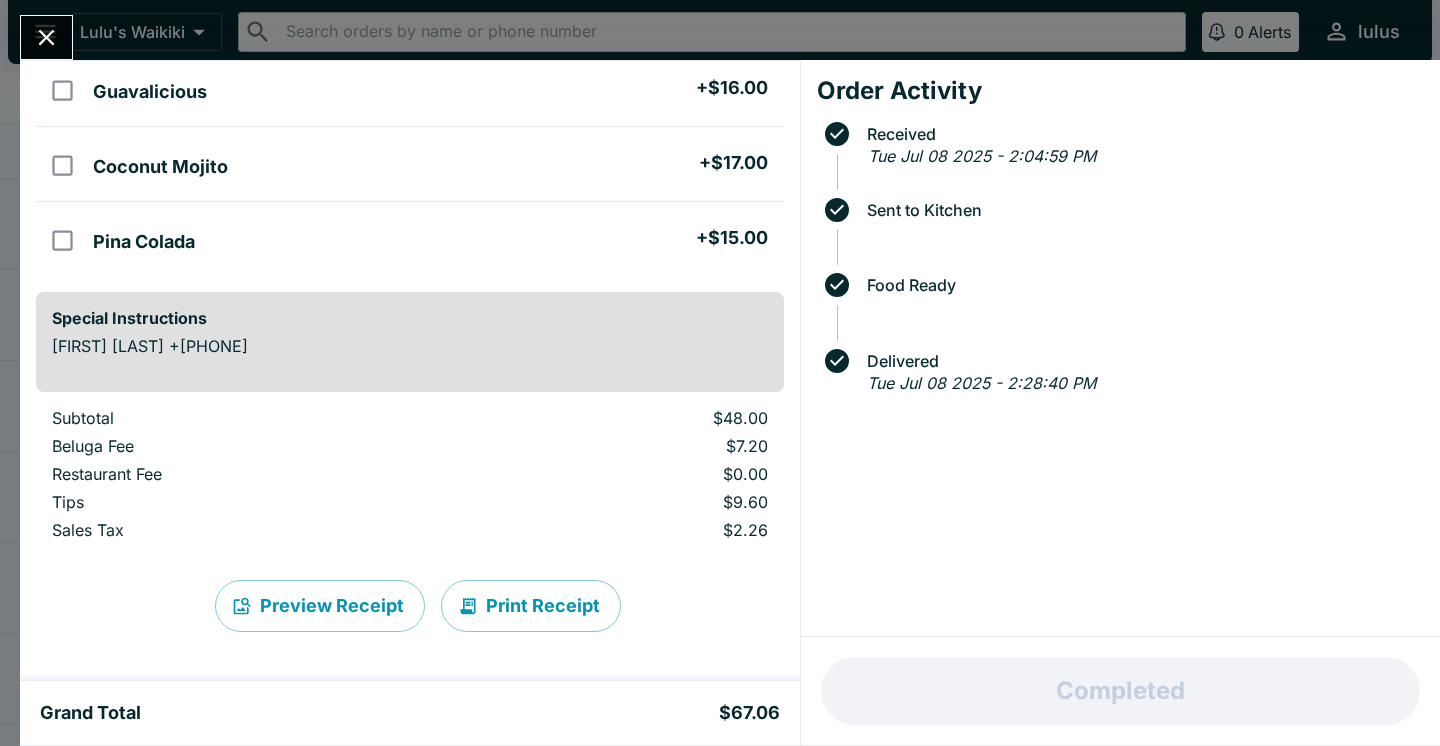 scroll, scrollTop: 182, scrollLeft: 0, axis: vertical 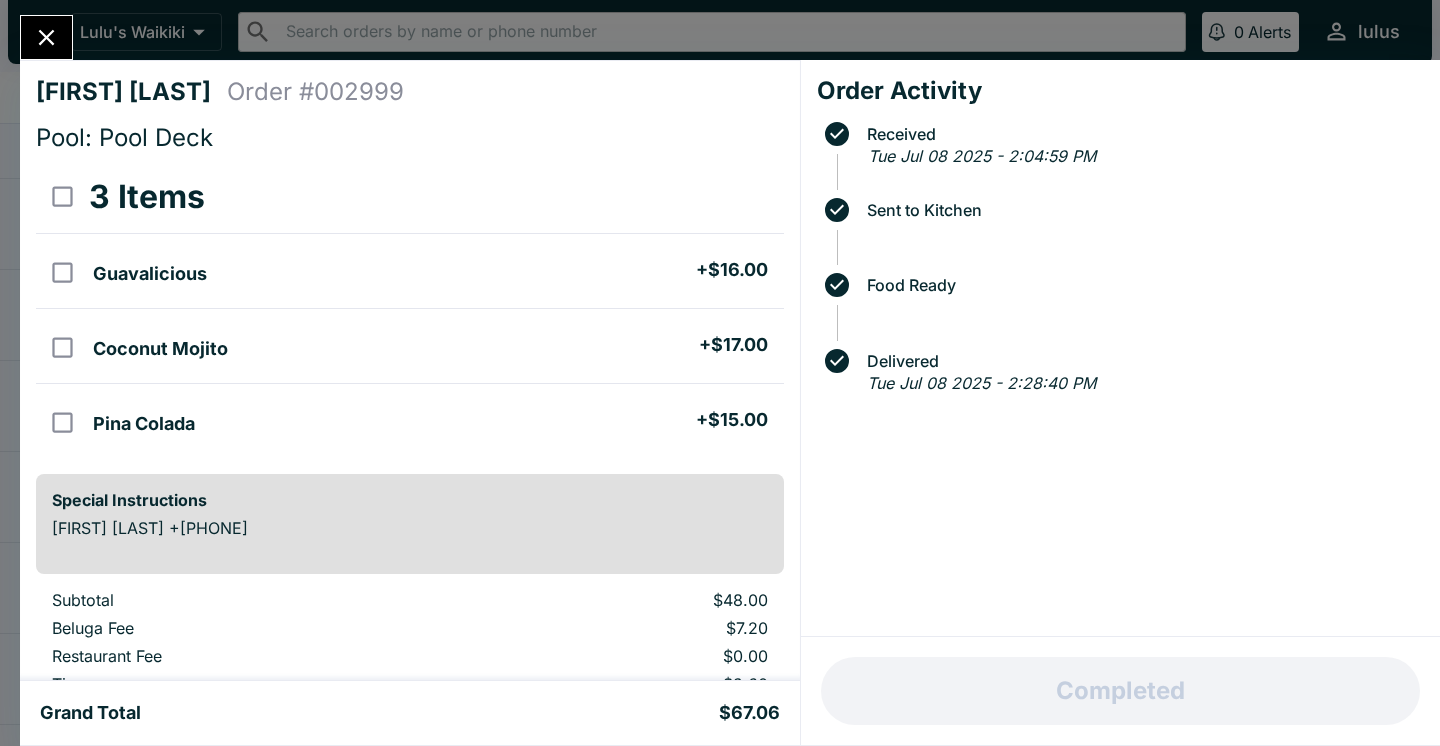 click at bounding box center [46, 37] 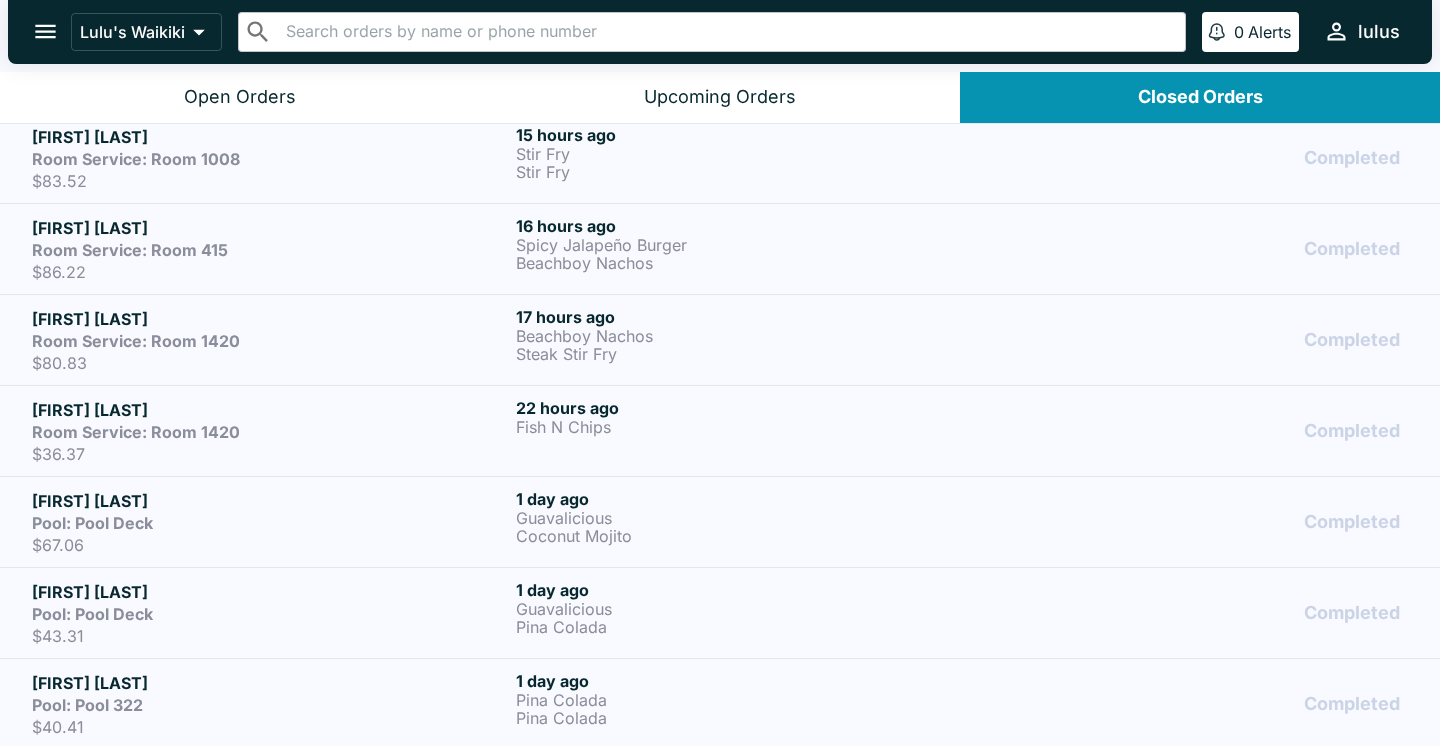 scroll, scrollTop: 175, scrollLeft: 0, axis: vertical 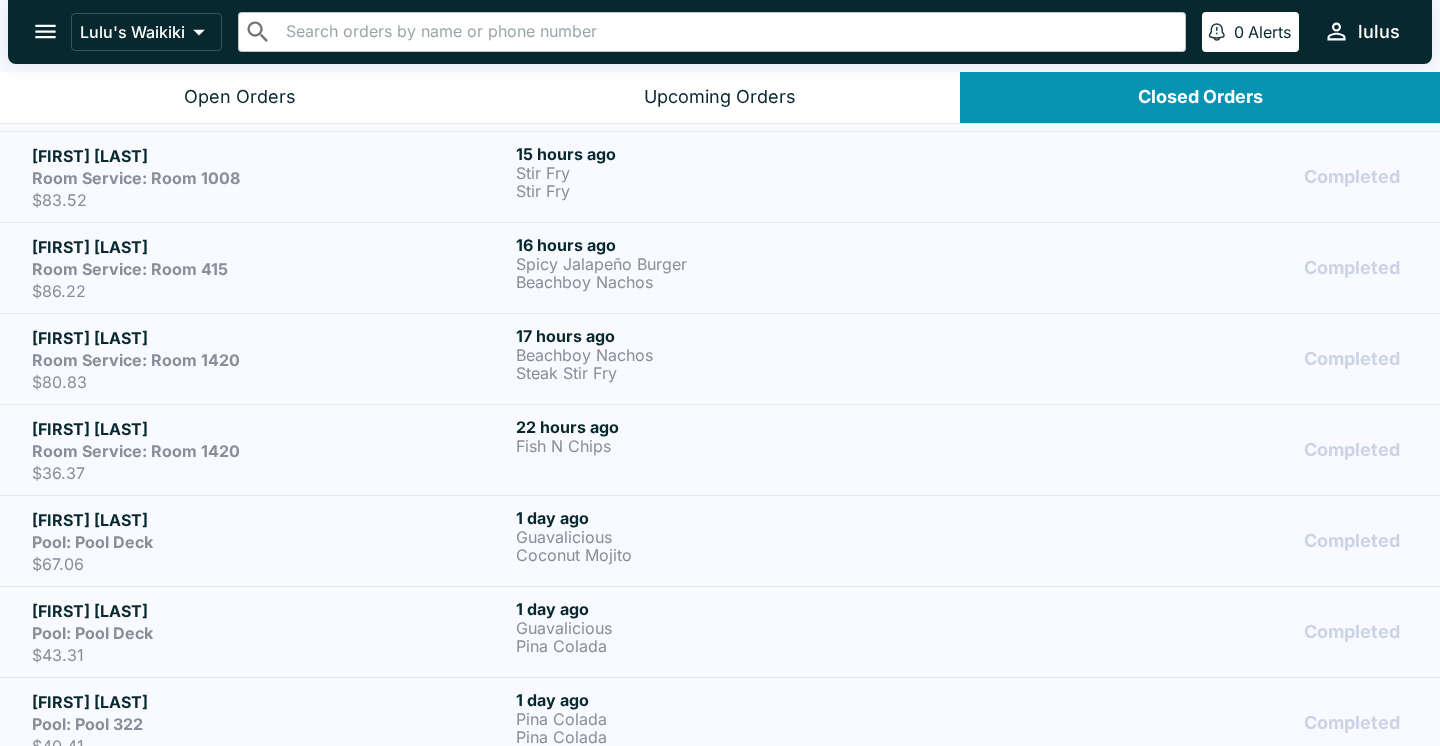 click on "Room Service: Room 1420" at bounding box center (270, 451) 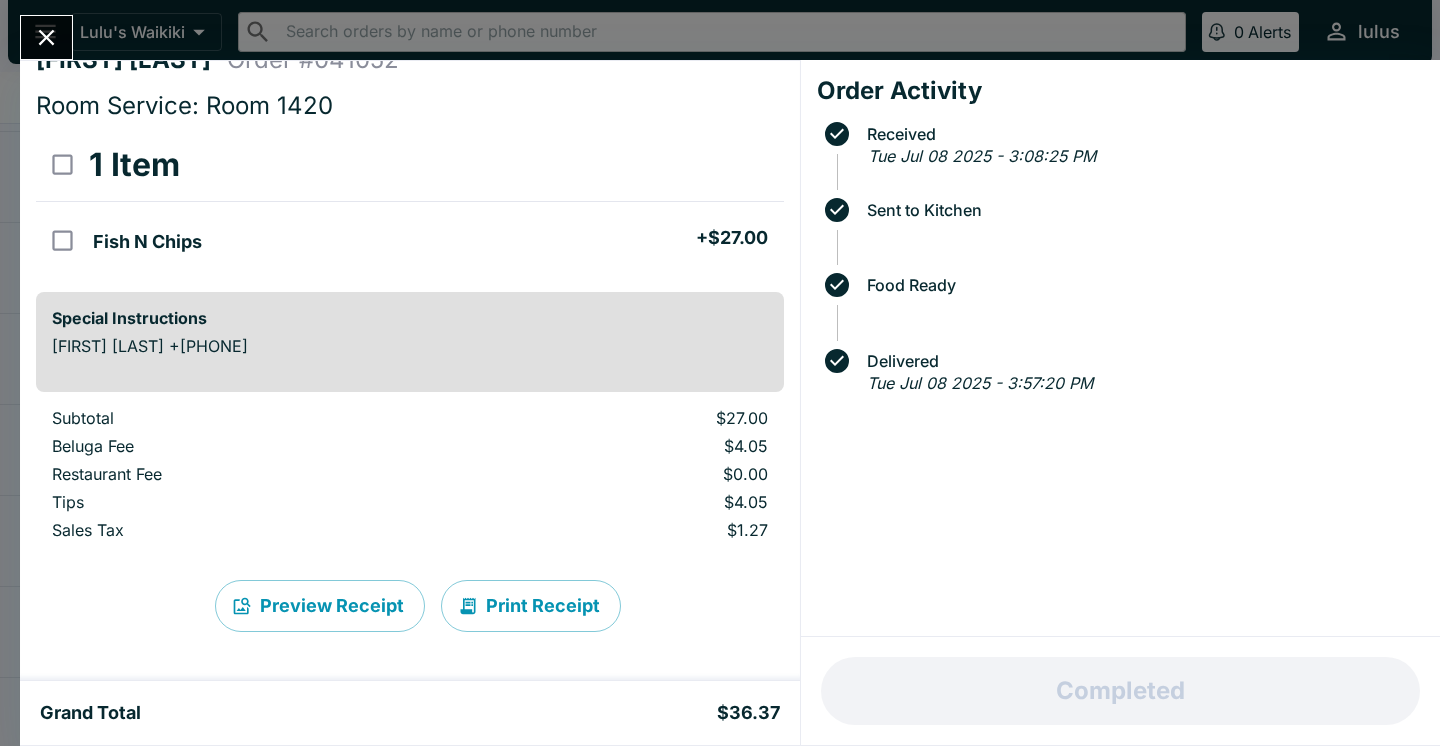 scroll, scrollTop: 32, scrollLeft: 0, axis: vertical 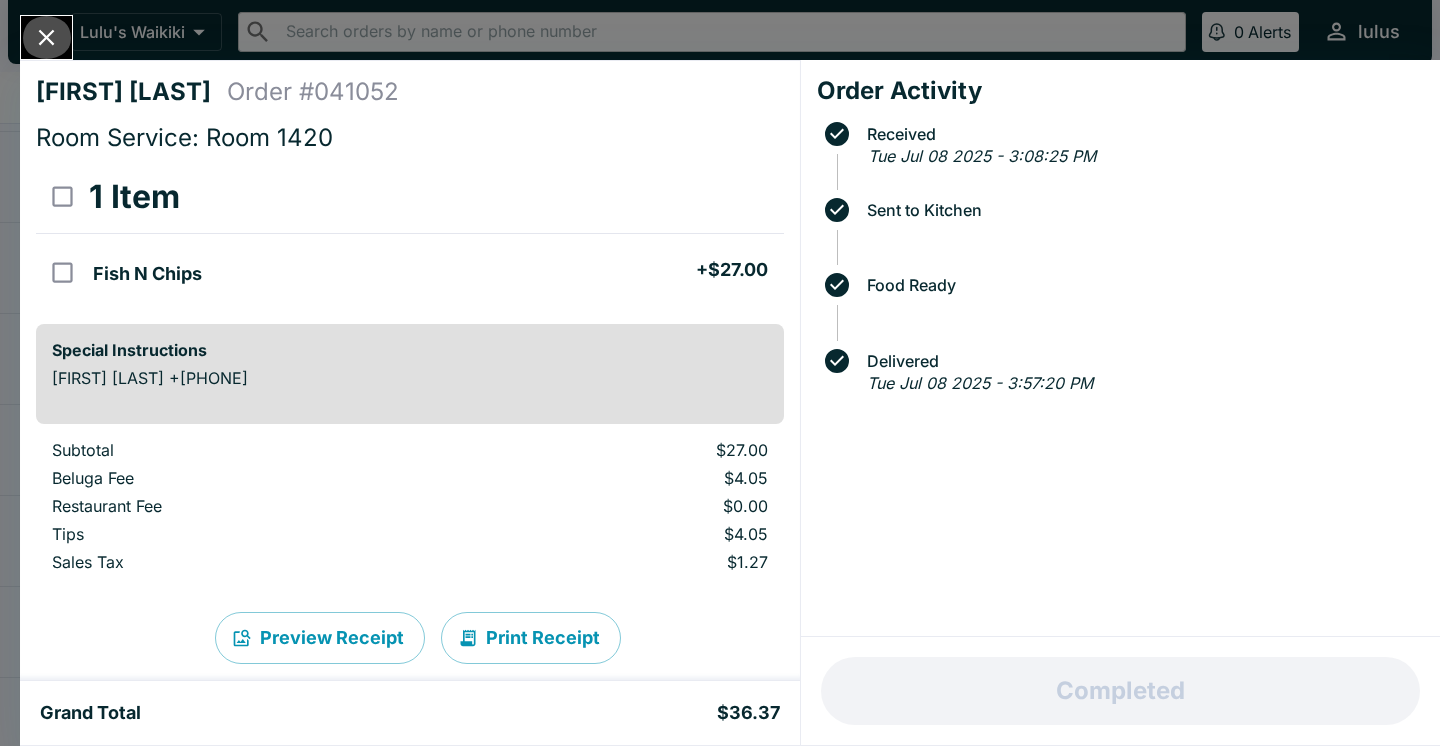 click at bounding box center [46, 37] 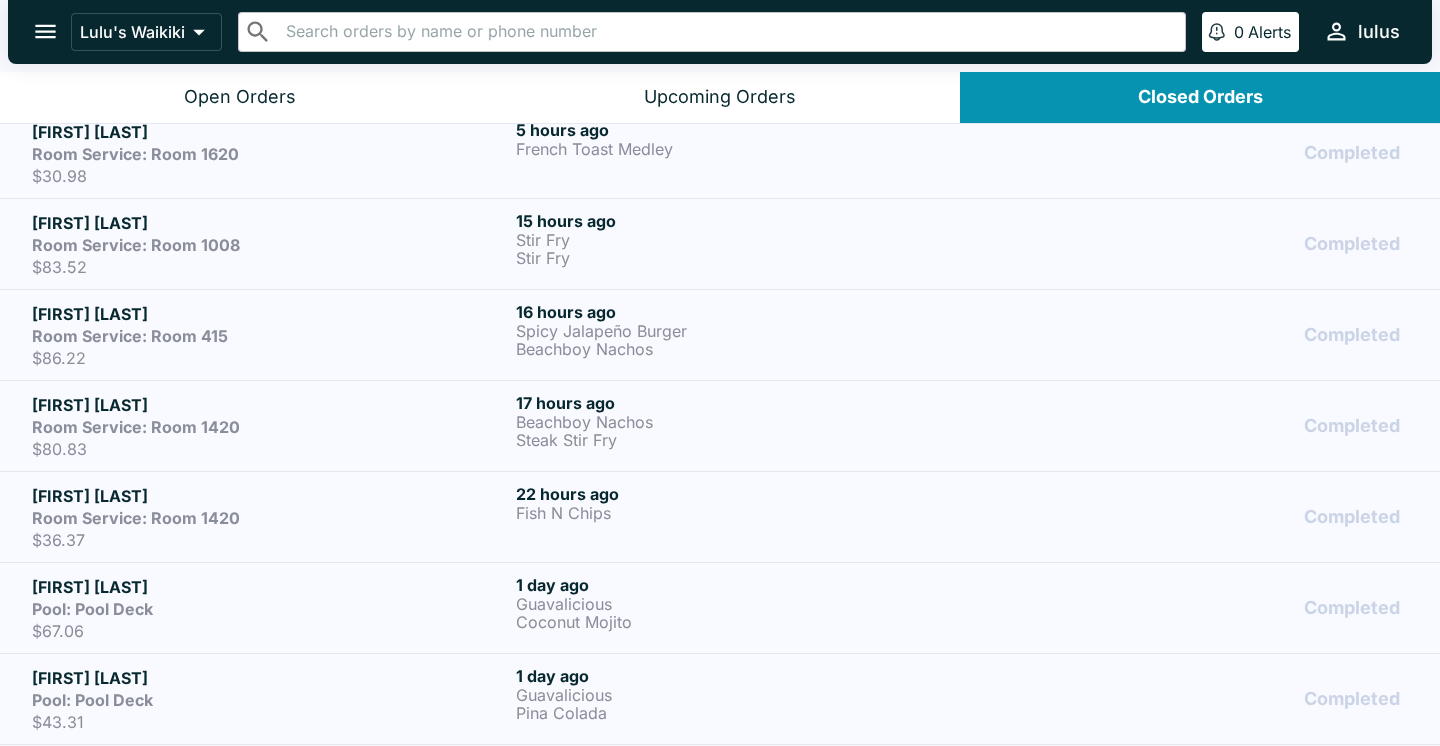 scroll, scrollTop: 106, scrollLeft: 0, axis: vertical 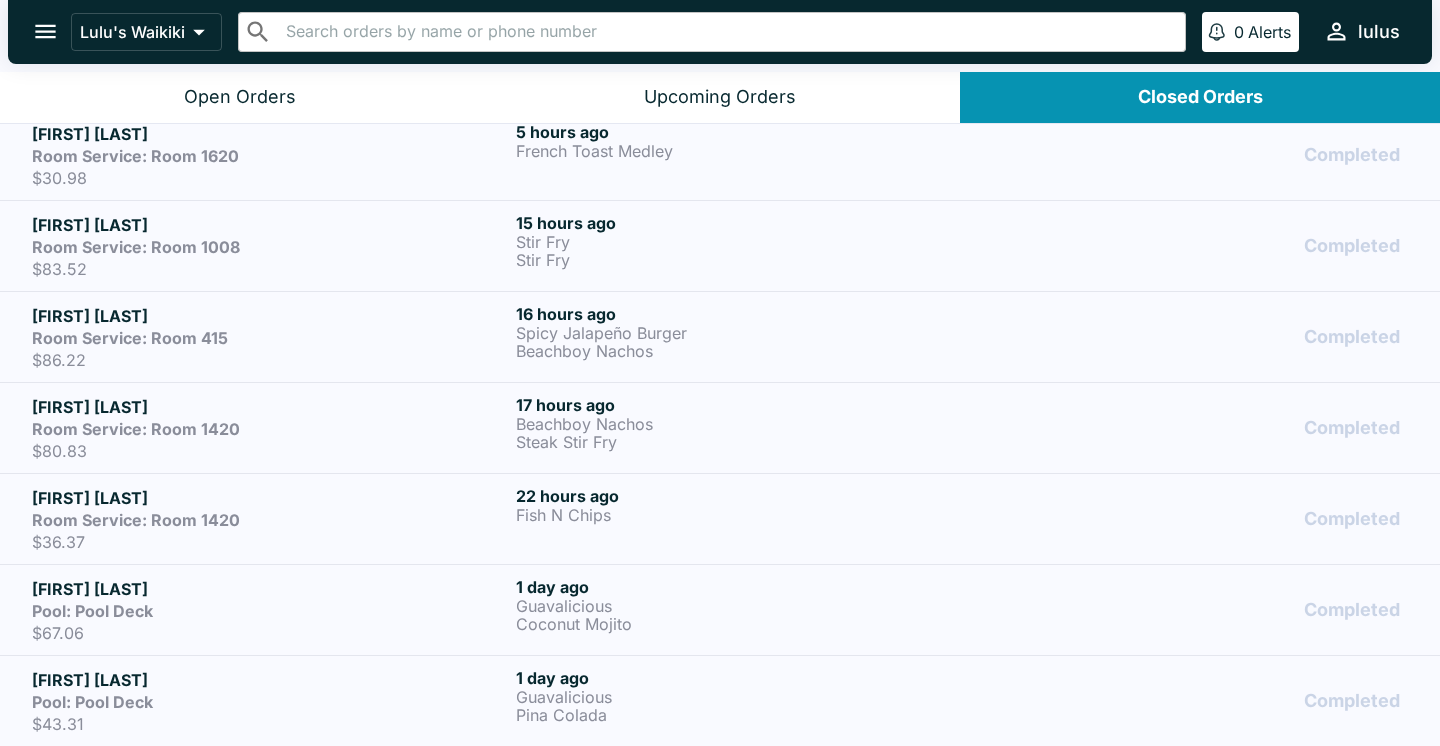 click on "Room Service: Room 1420" at bounding box center [270, 429] 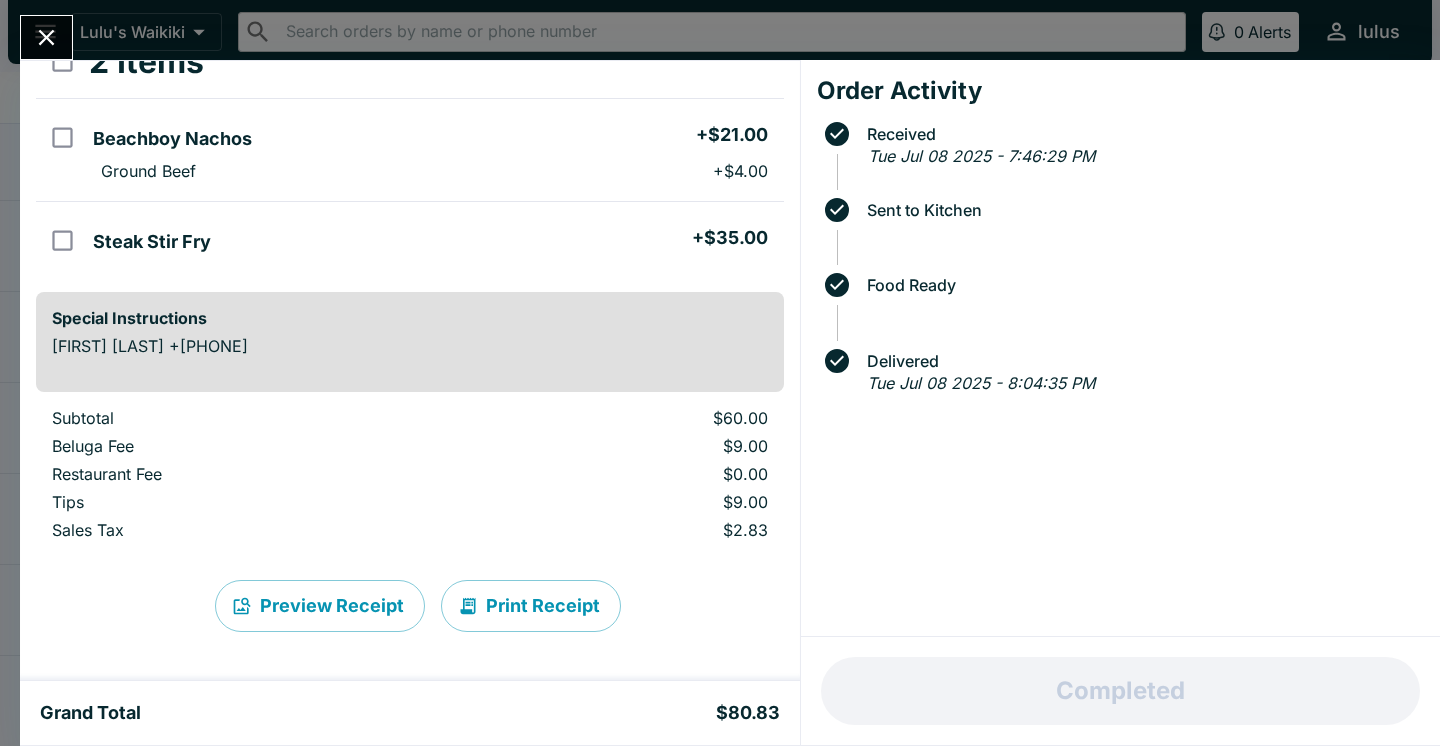scroll, scrollTop: 135, scrollLeft: 0, axis: vertical 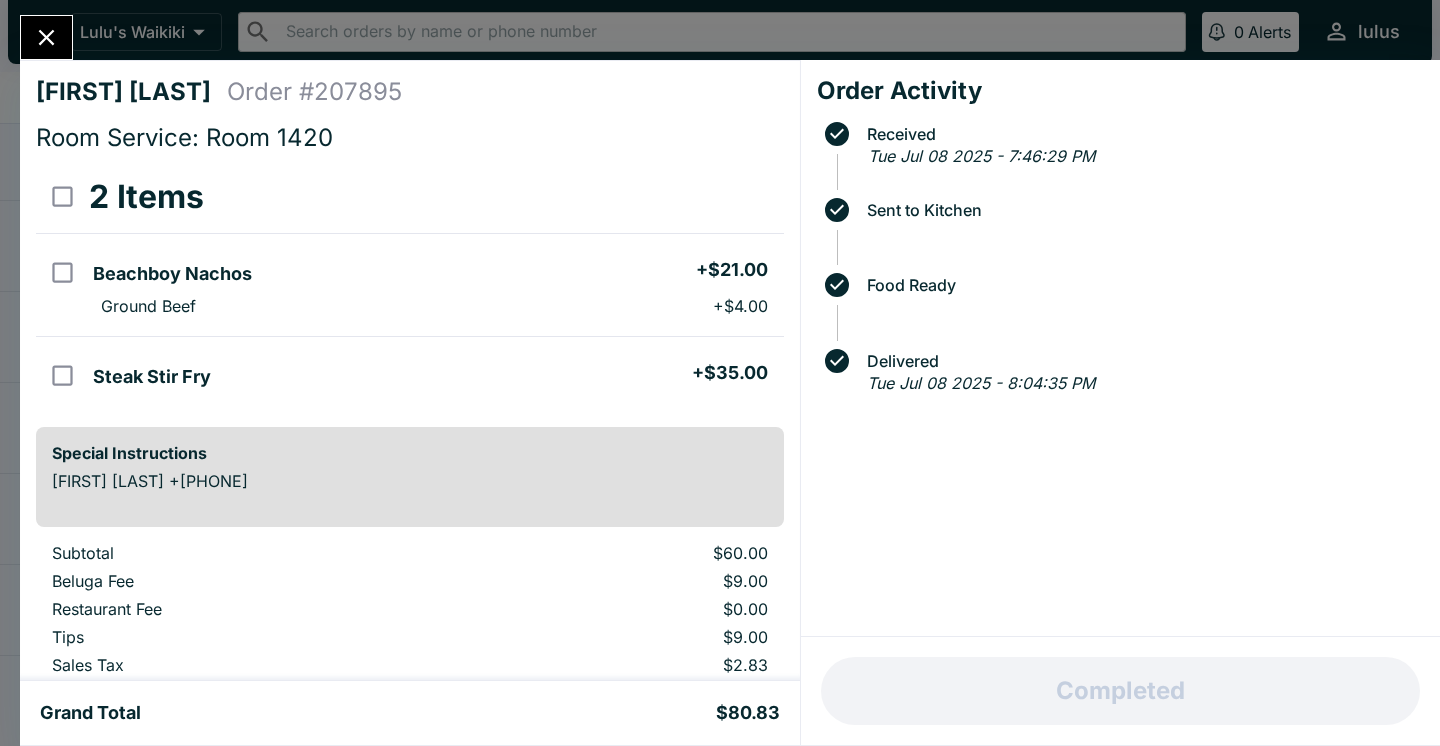 click at bounding box center [47, 38] 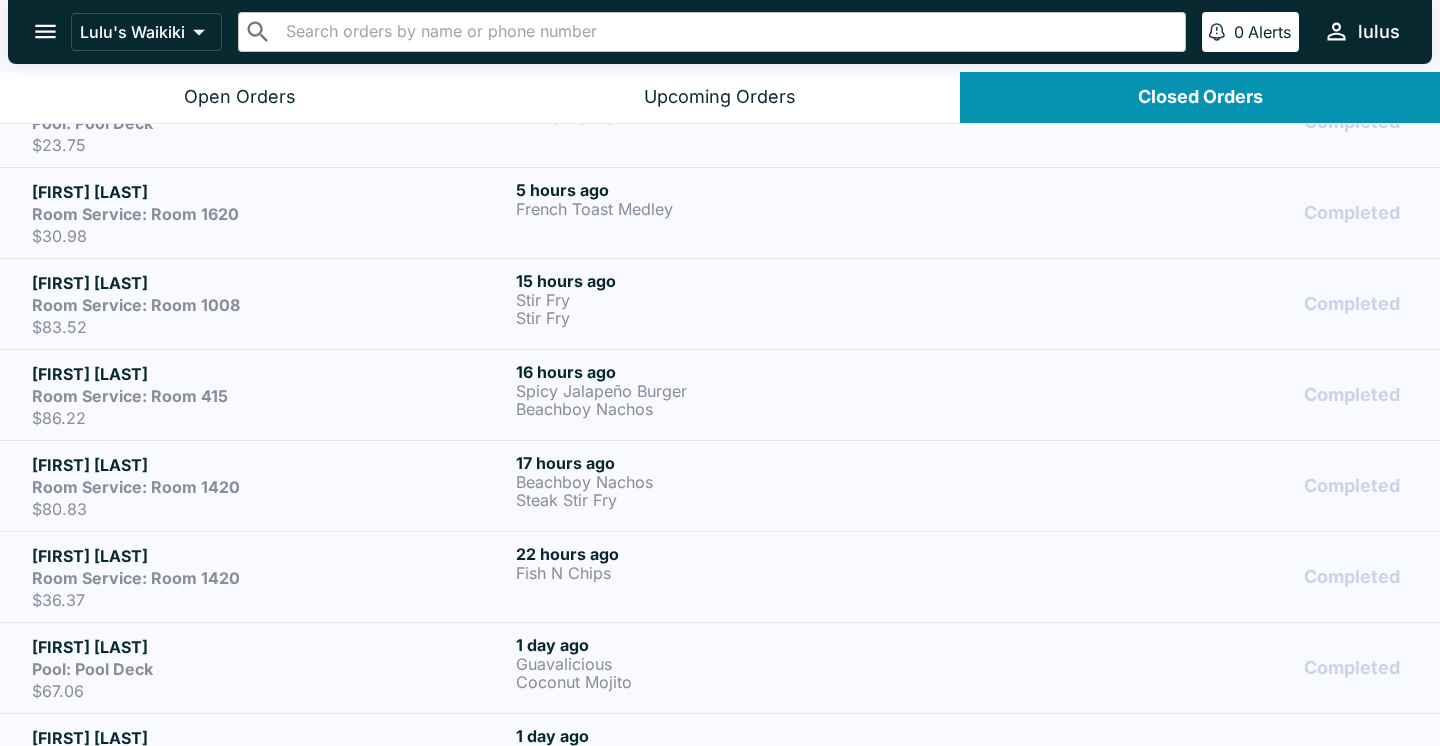 scroll, scrollTop: 23, scrollLeft: 0, axis: vertical 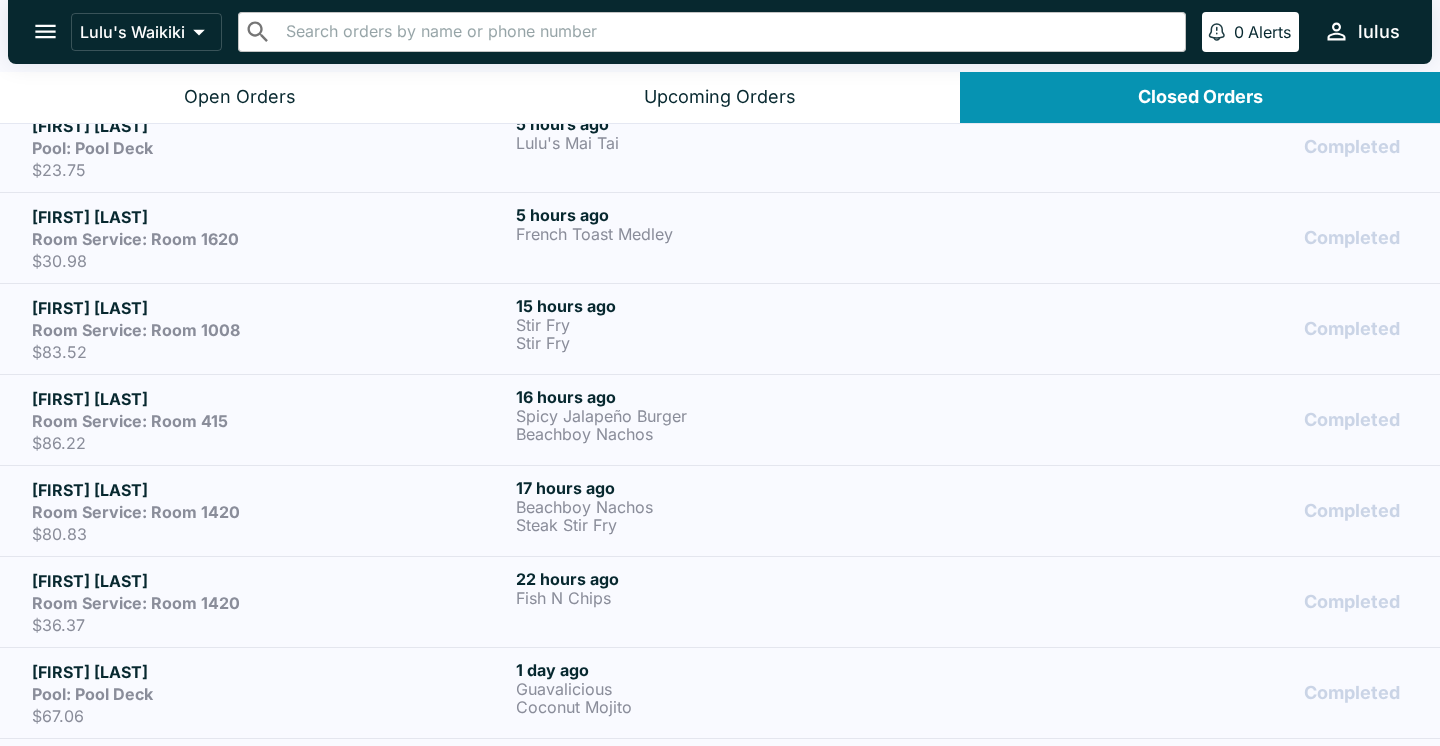 click on "[FIRST] [LAST]" at bounding box center (270, 399) 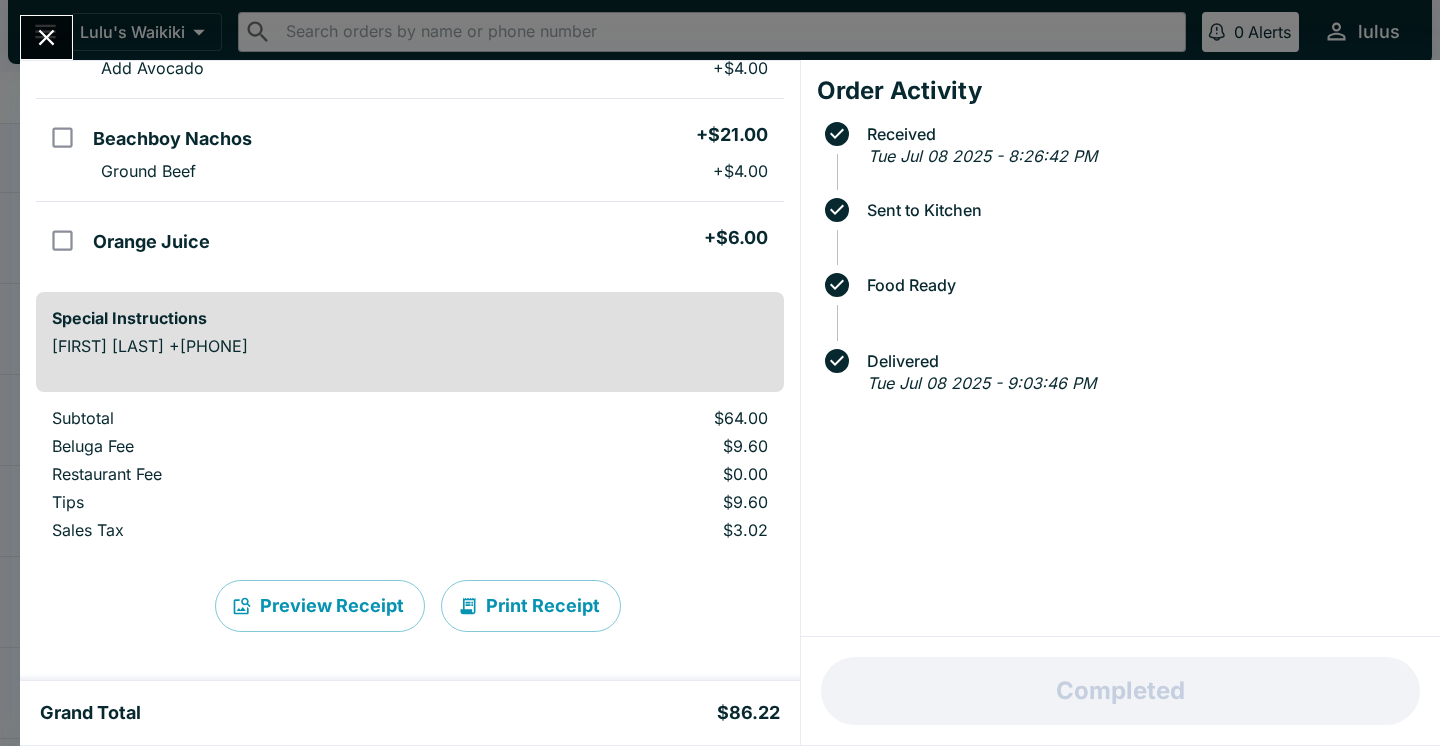 scroll, scrollTop: 266, scrollLeft: 0, axis: vertical 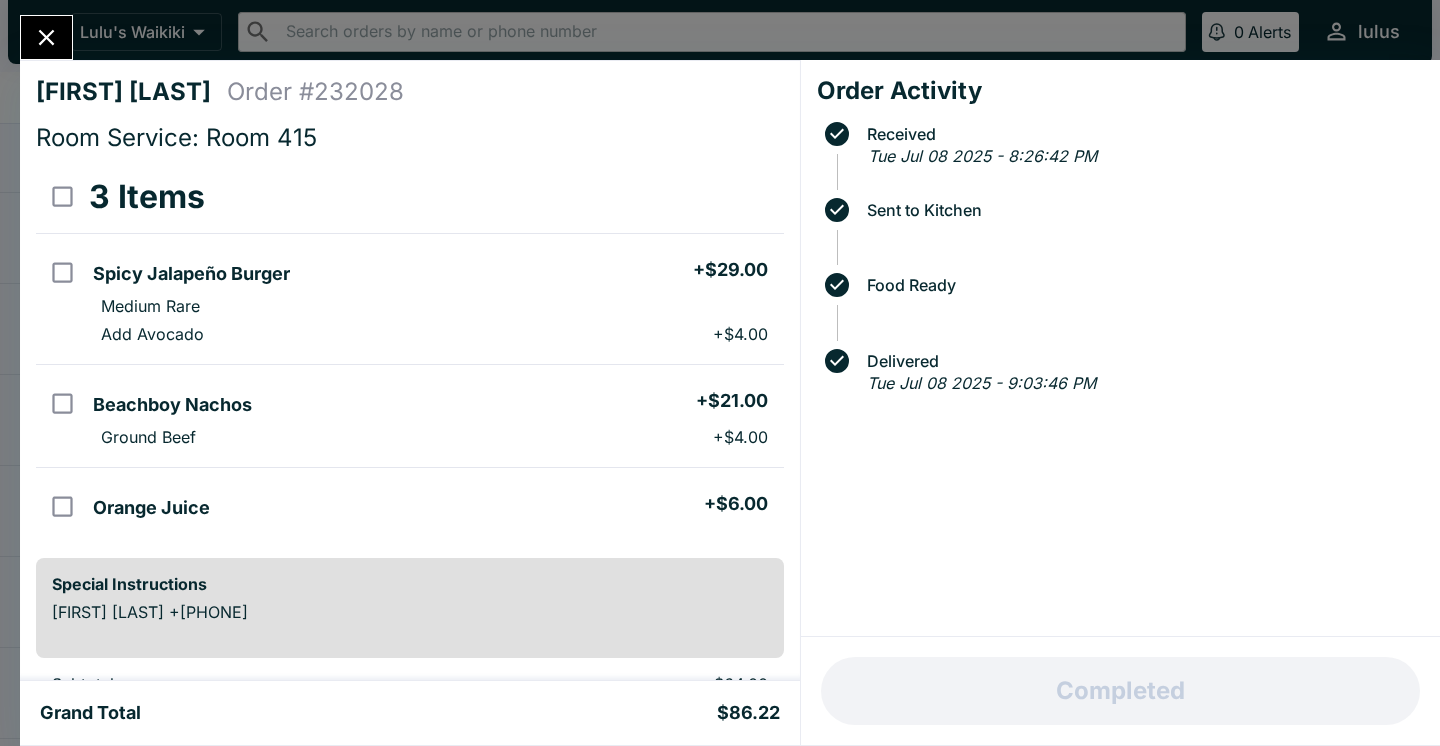 click at bounding box center (47, 38) 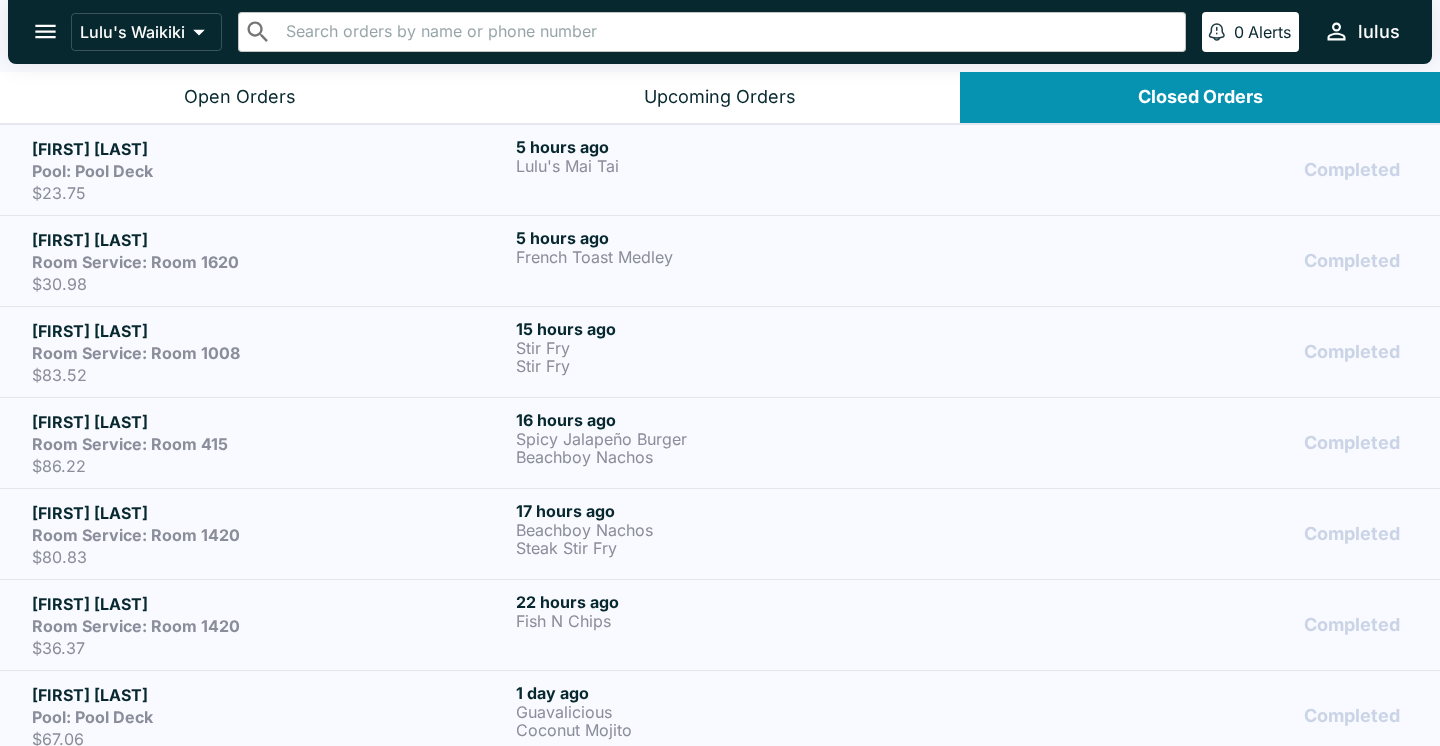 scroll, scrollTop: 0, scrollLeft: 0, axis: both 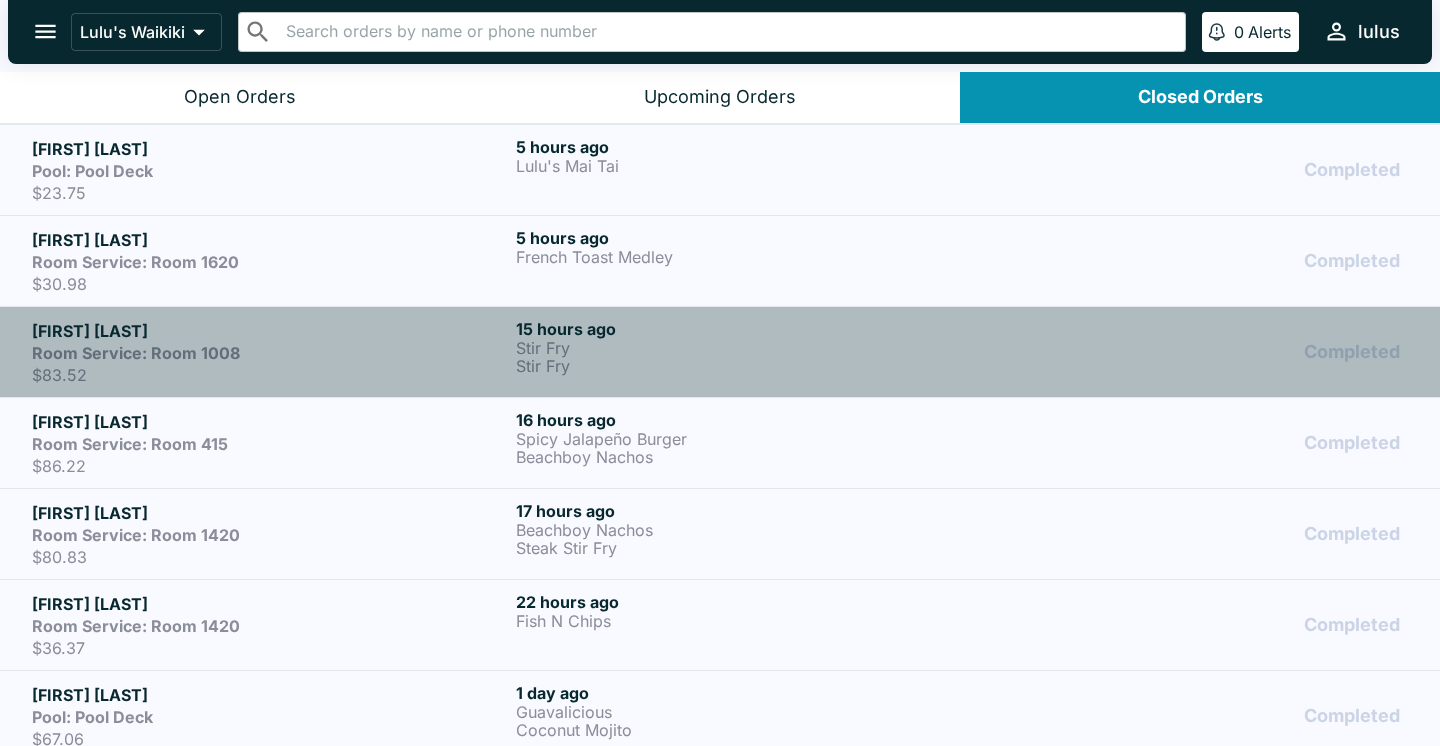 click on "Room Service: Room 1008" at bounding box center (270, 353) 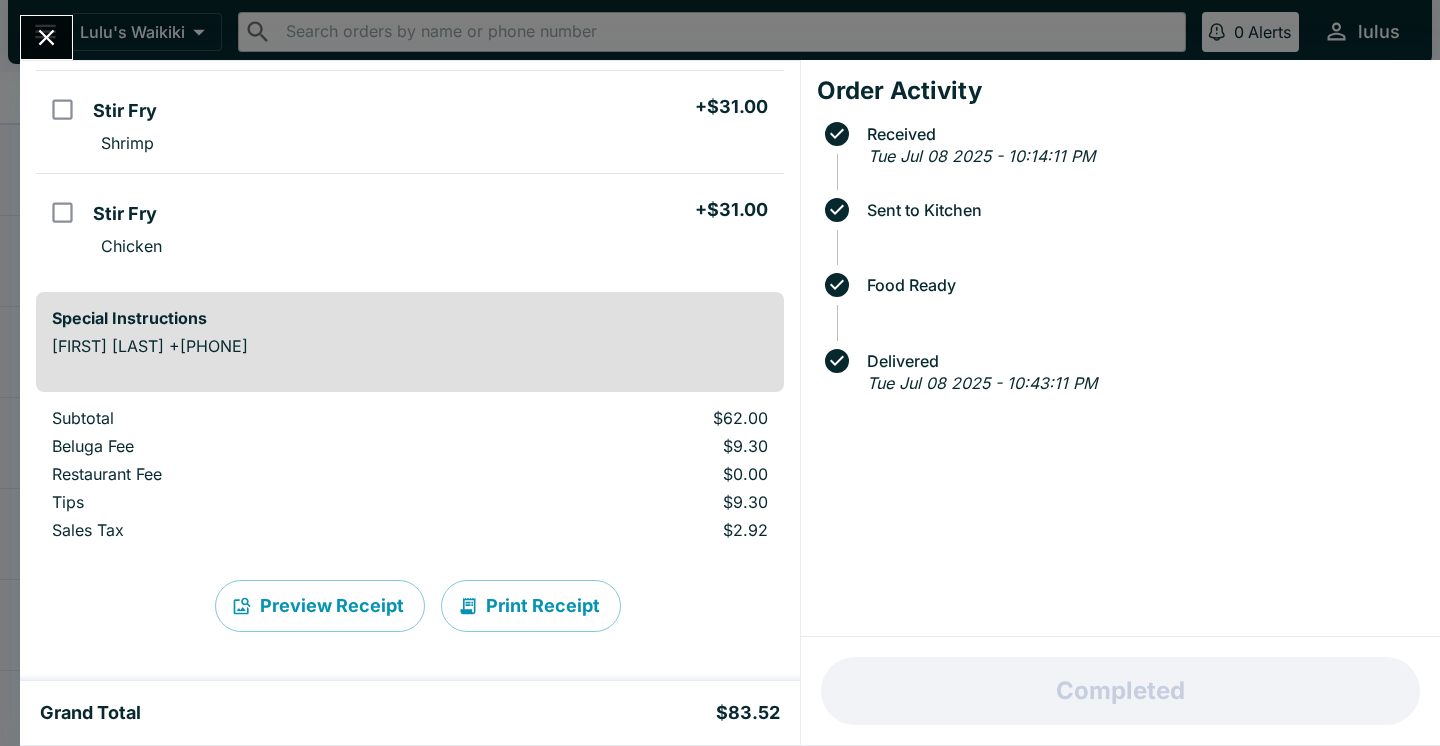 scroll, scrollTop: 163, scrollLeft: 0, axis: vertical 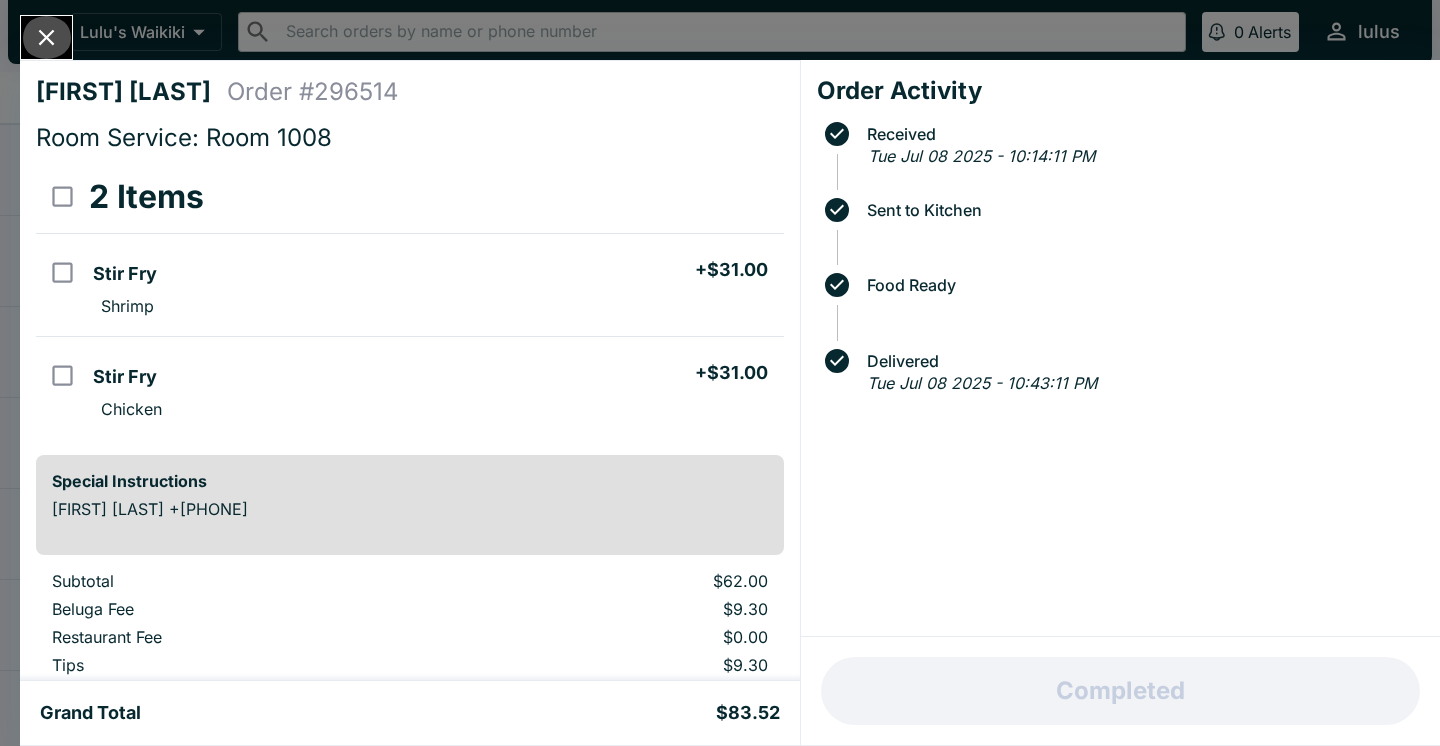 click at bounding box center [46, 37] 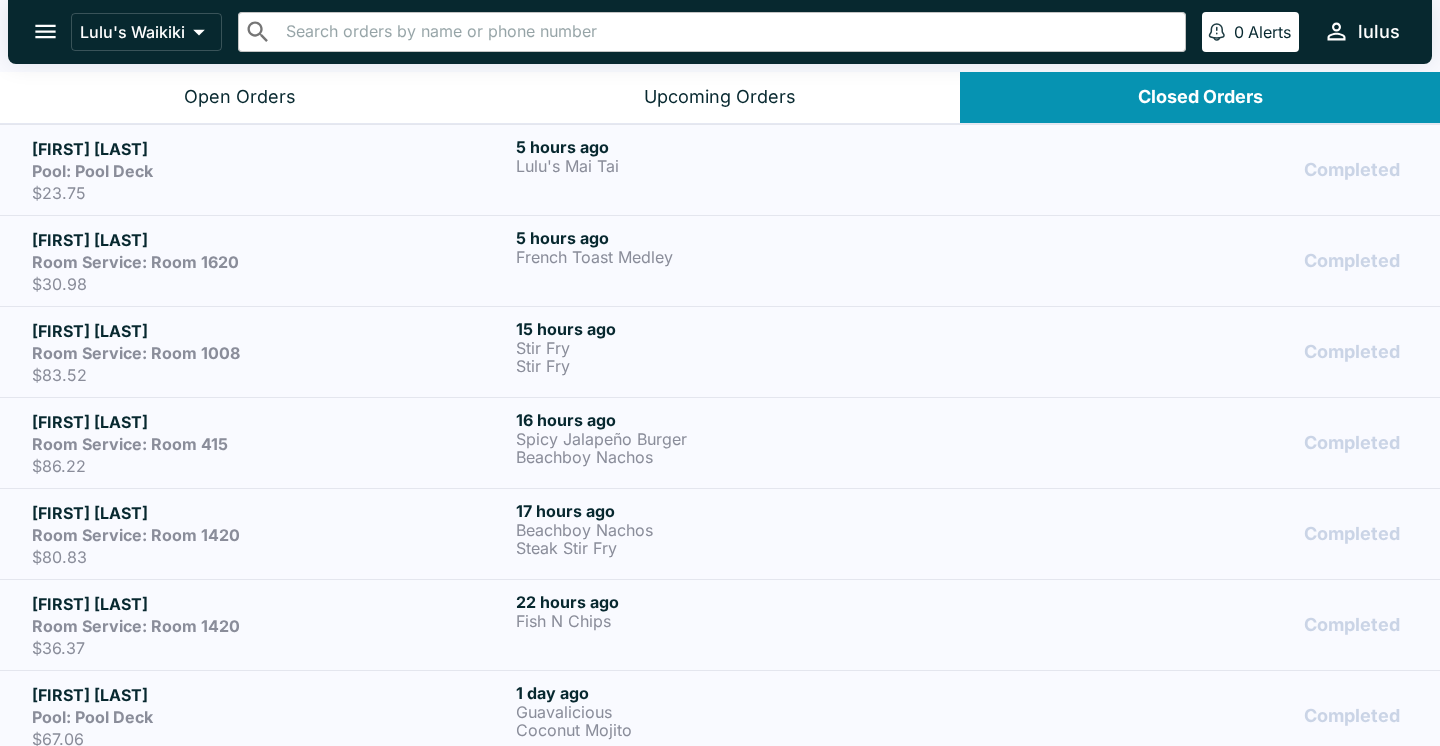 scroll, scrollTop: 0, scrollLeft: 0, axis: both 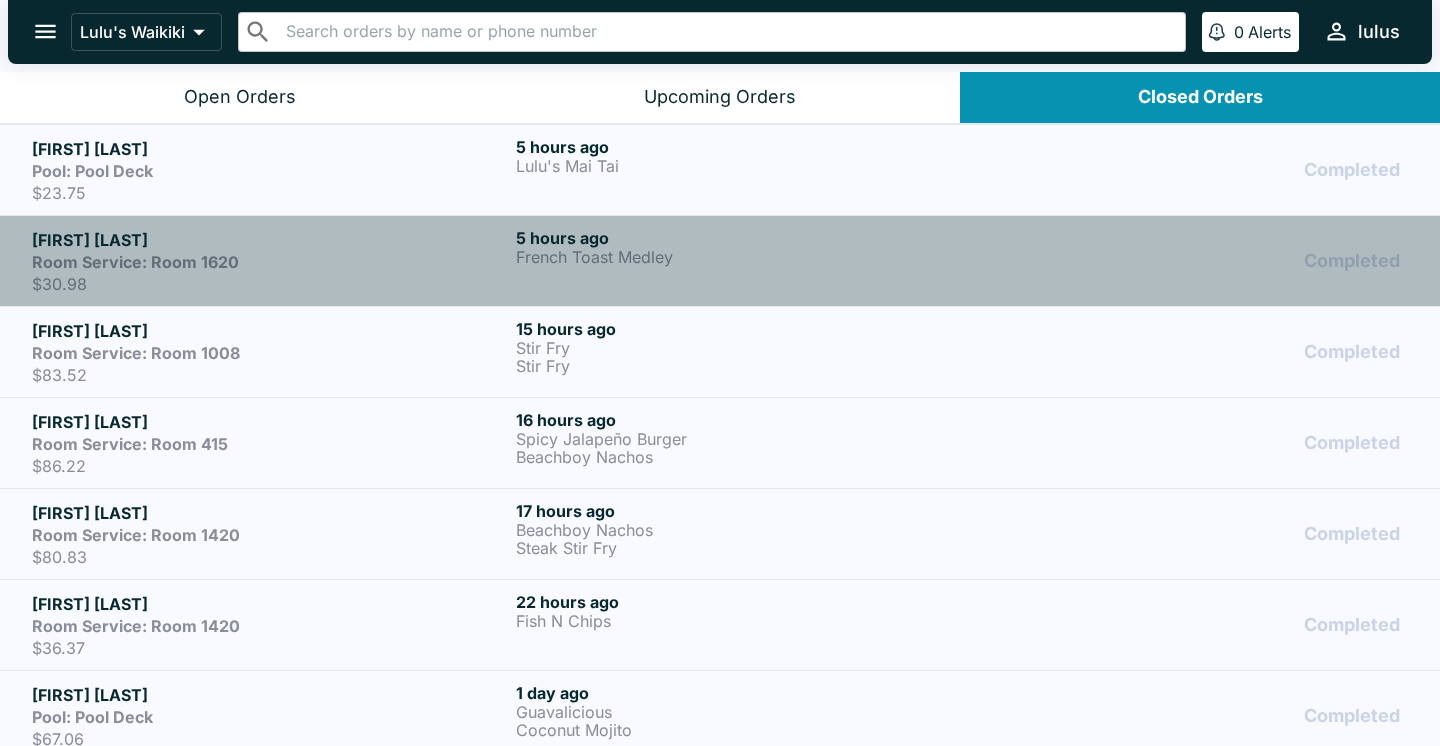 click on "[FIRST] [LAST]" at bounding box center [270, 240] 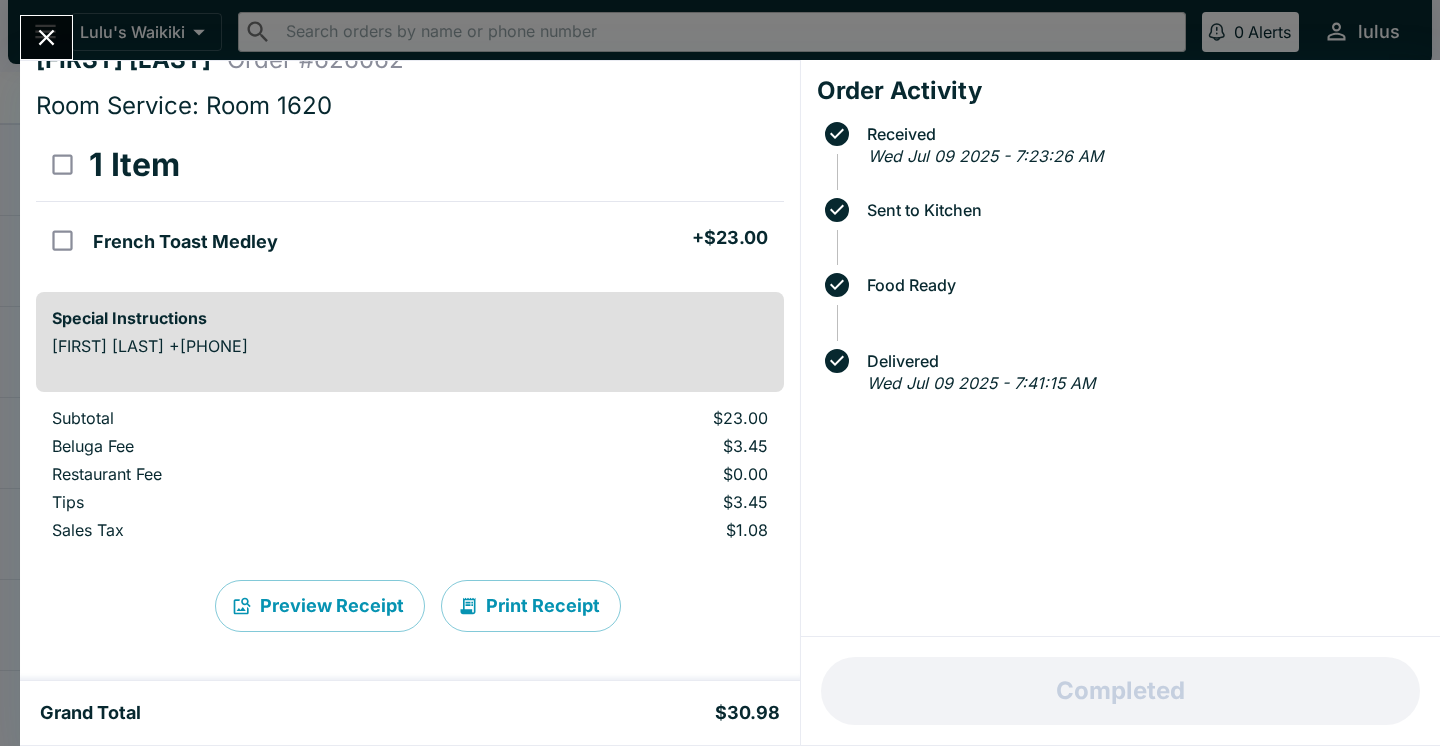 scroll, scrollTop: 32, scrollLeft: 0, axis: vertical 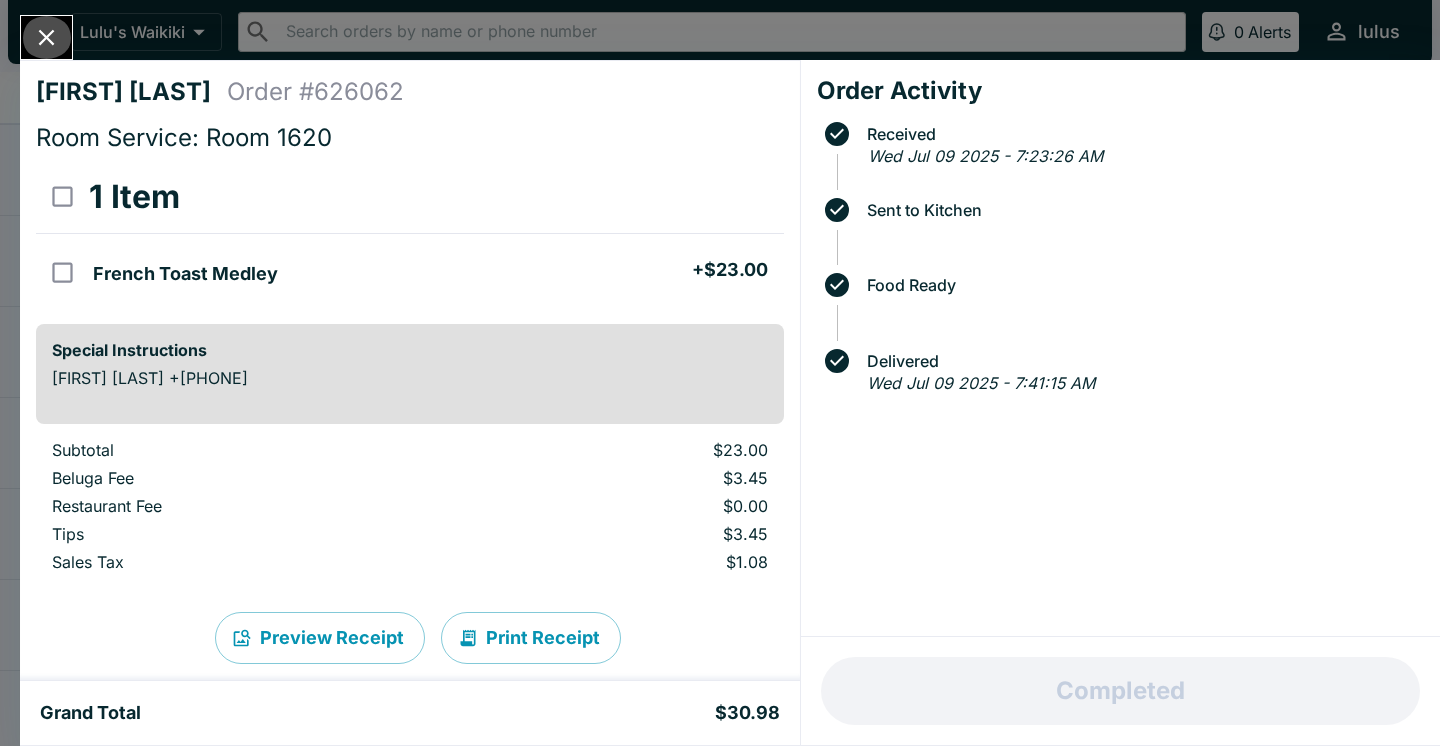 click at bounding box center (46, 37) 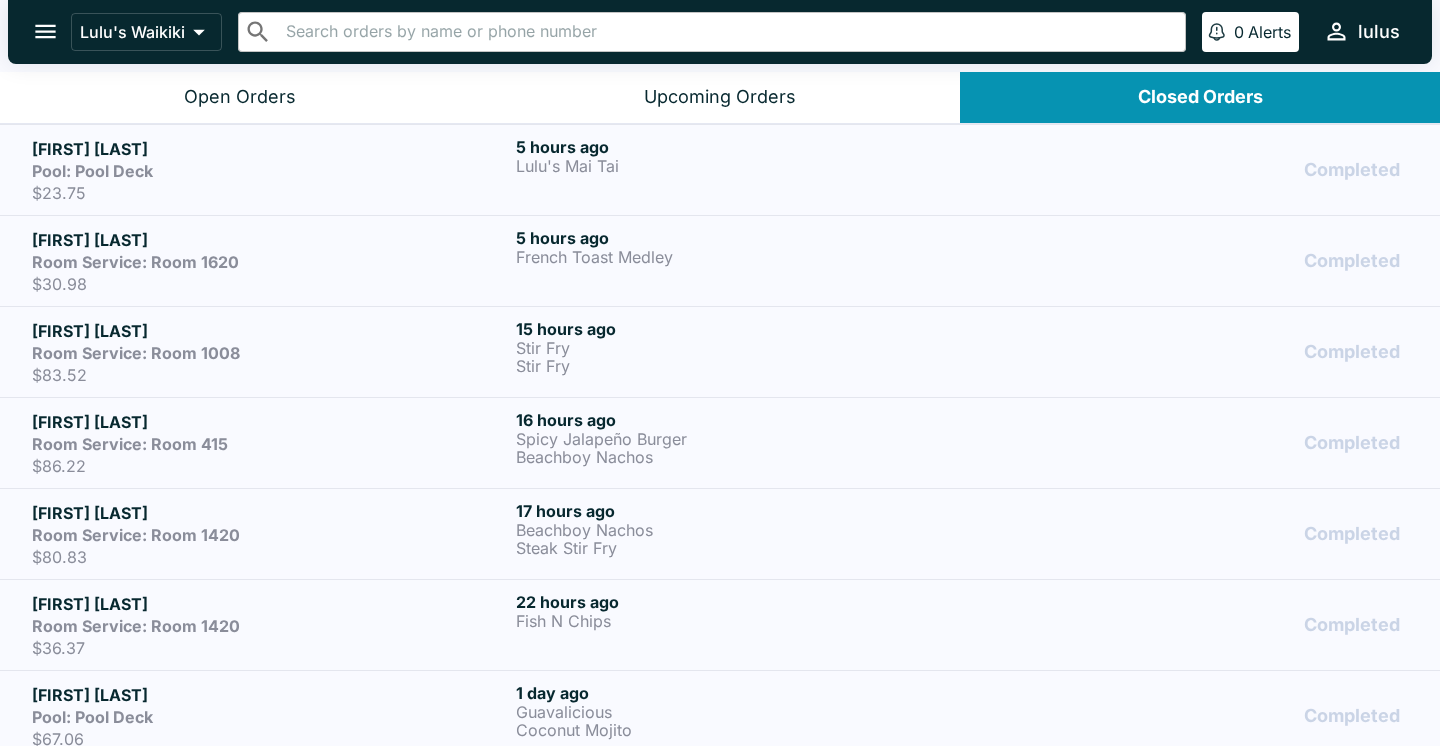 scroll, scrollTop: 0, scrollLeft: 0, axis: both 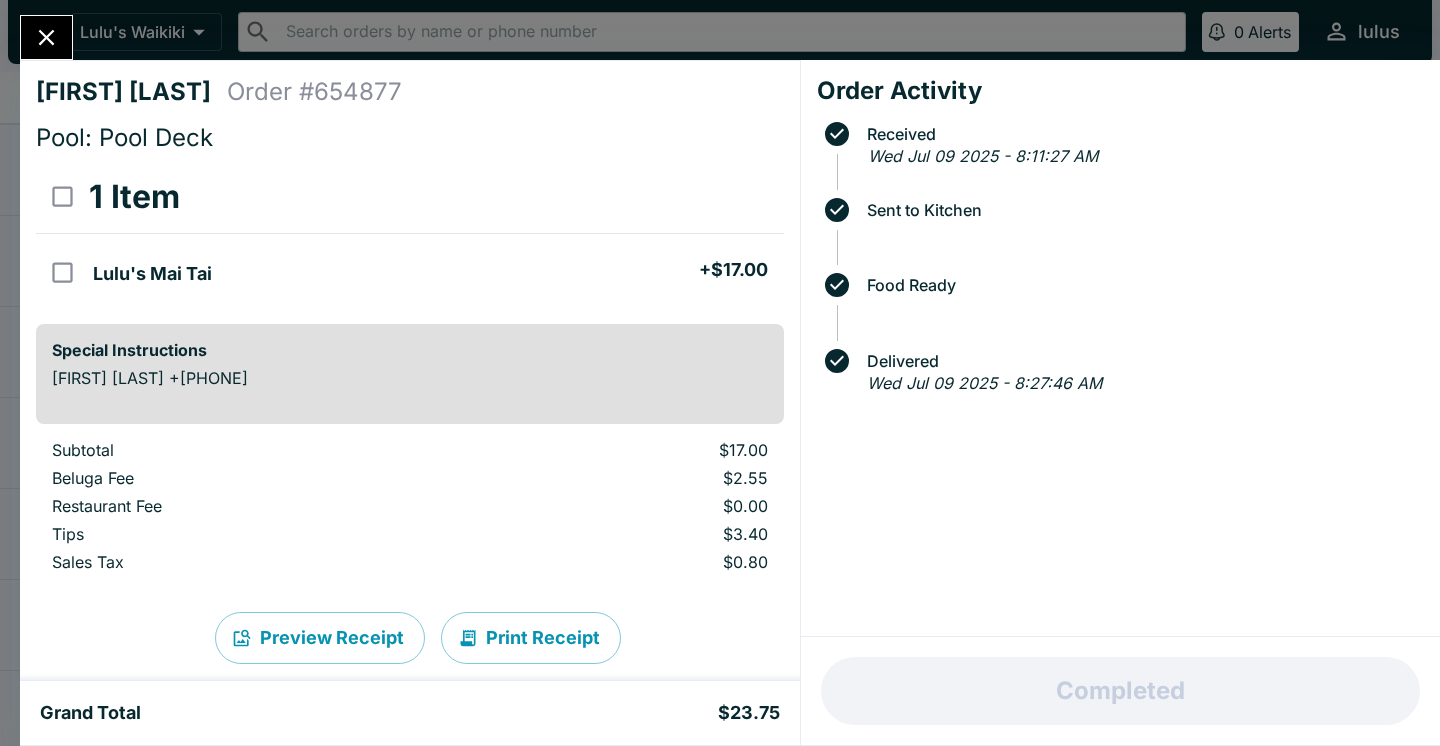 click at bounding box center (46, 37) 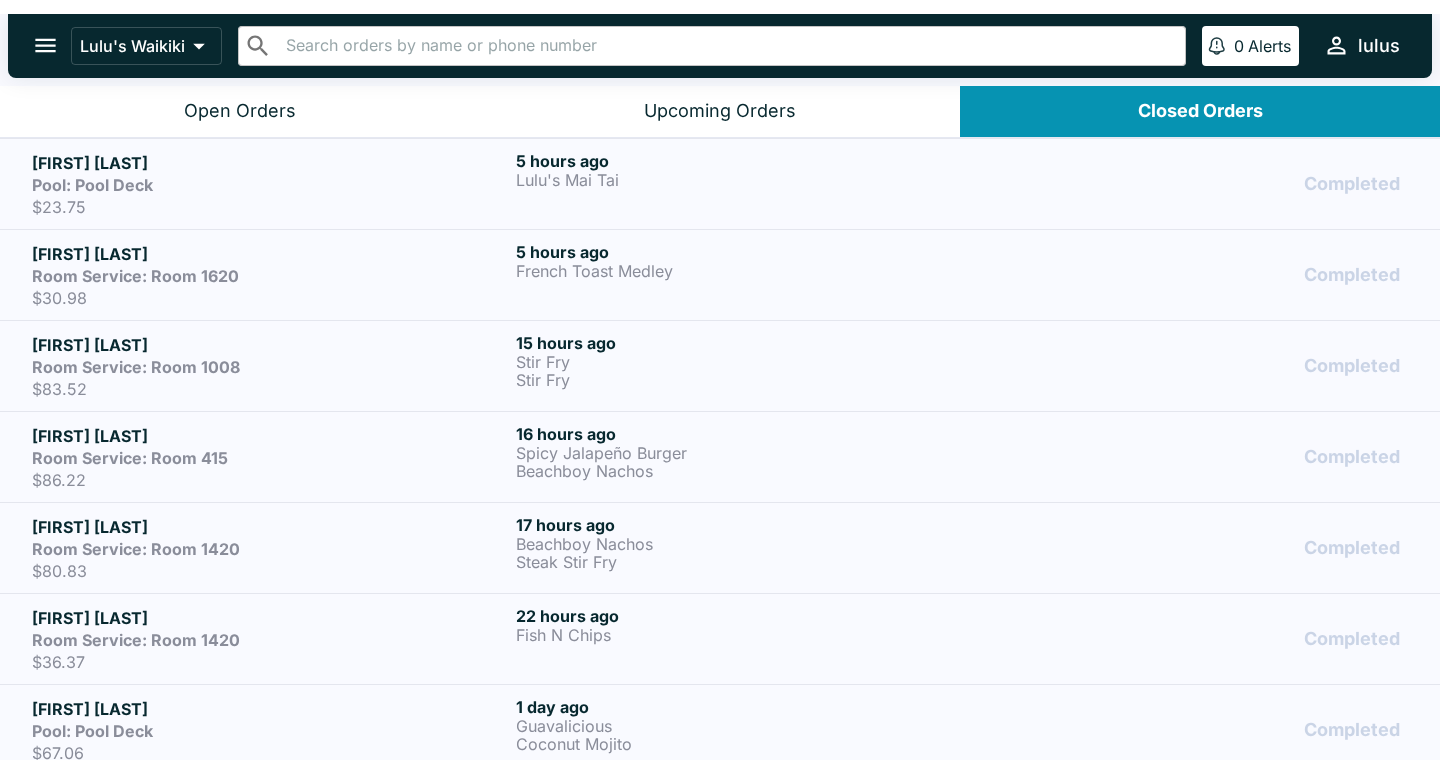 scroll, scrollTop: 0, scrollLeft: 0, axis: both 